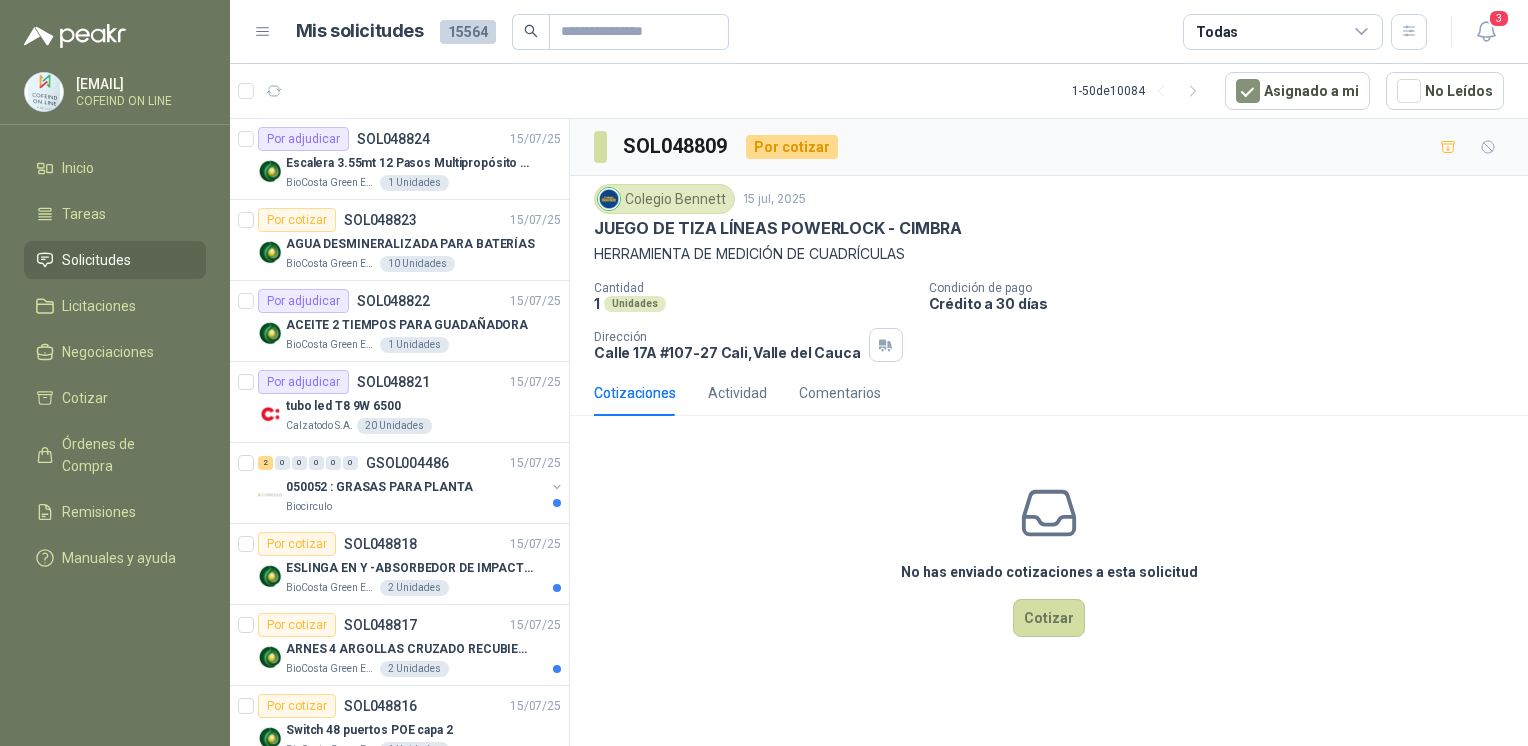 scroll, scrollTop: 0, scrollLeft: 0, axis: both 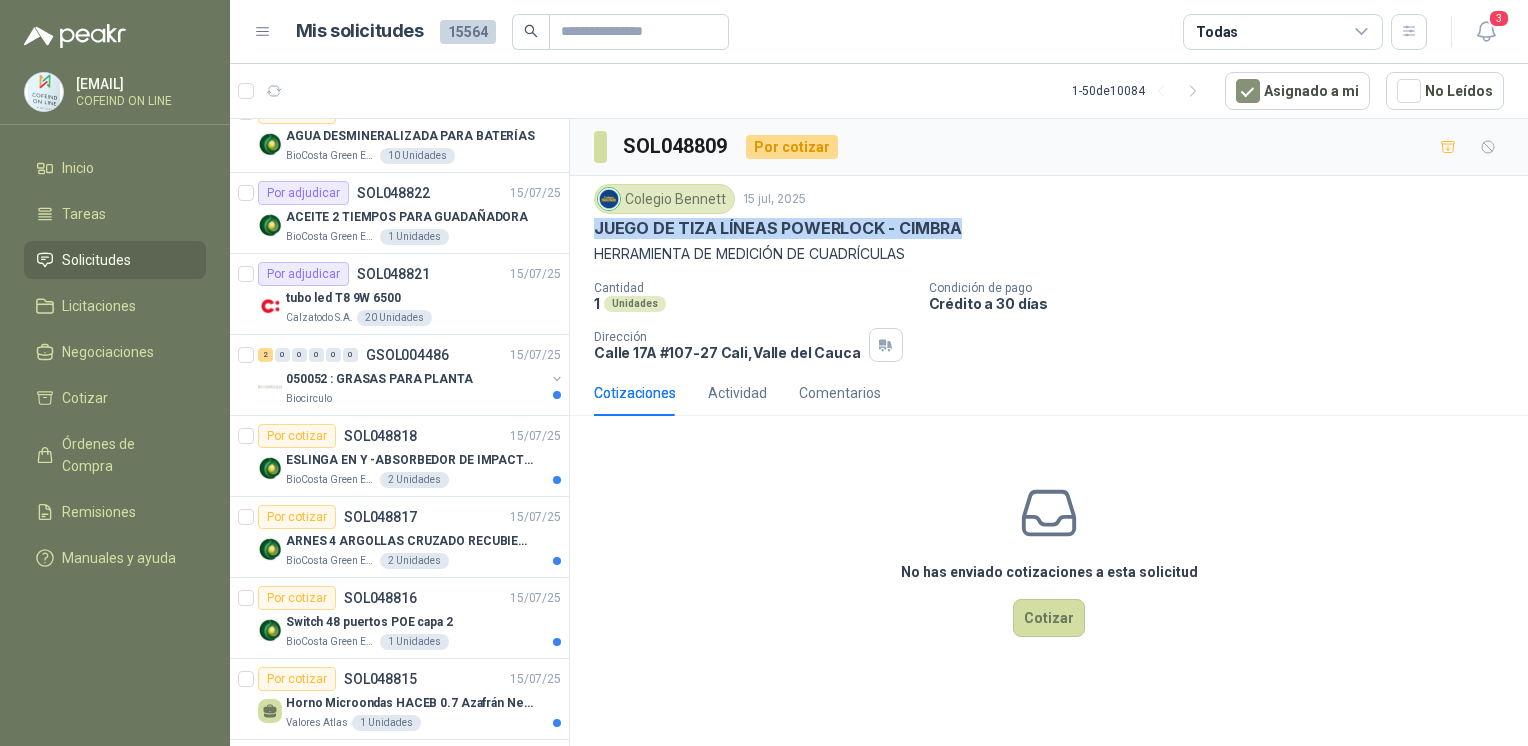 click on "ESLINGA EN Y -ABSORBEDOR DE IMPACTO marca 3m" at bounding box center [410, 460] 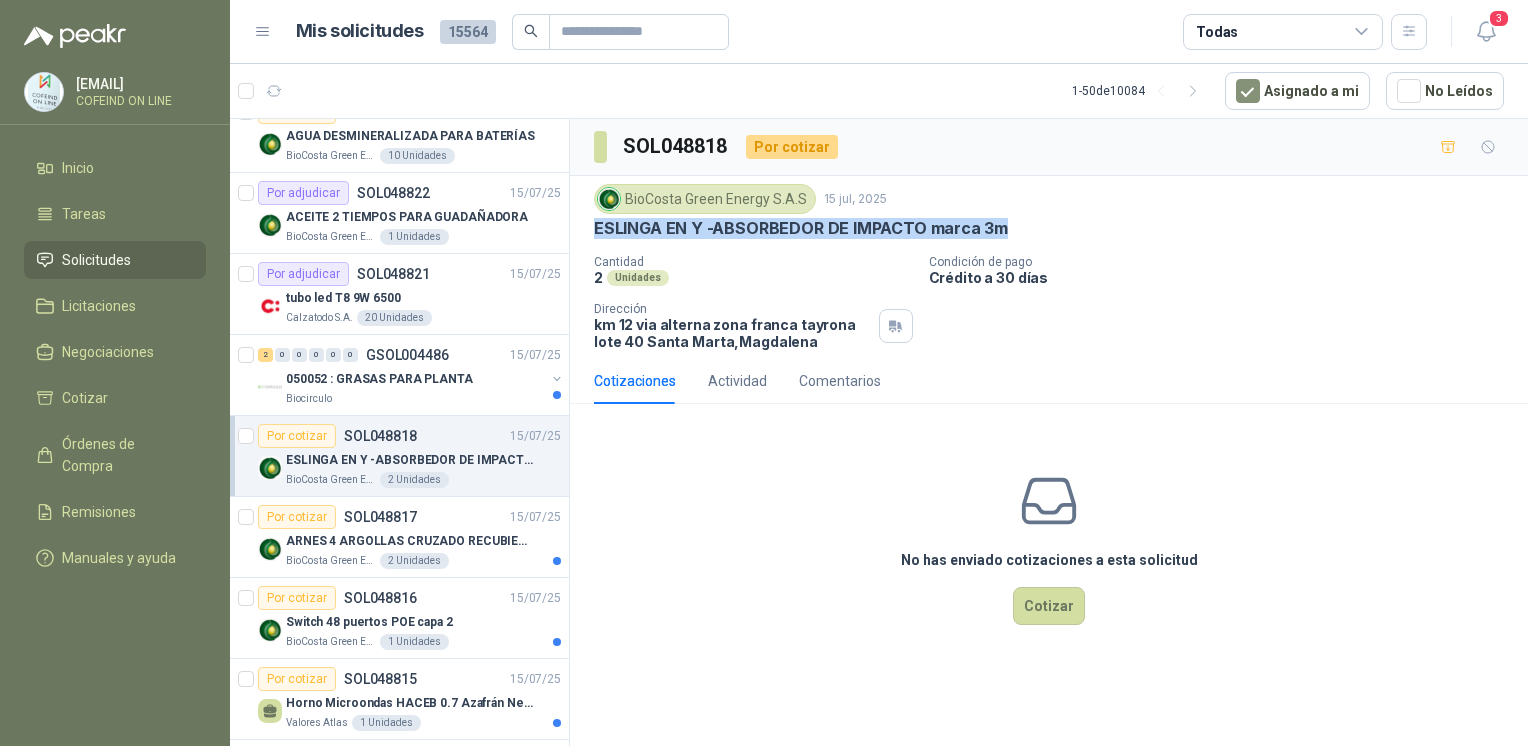 drag, startPoint x: 589, startPoint y: 227, endPoint x: 1056, endPoint y: 223, distance: 467.01712 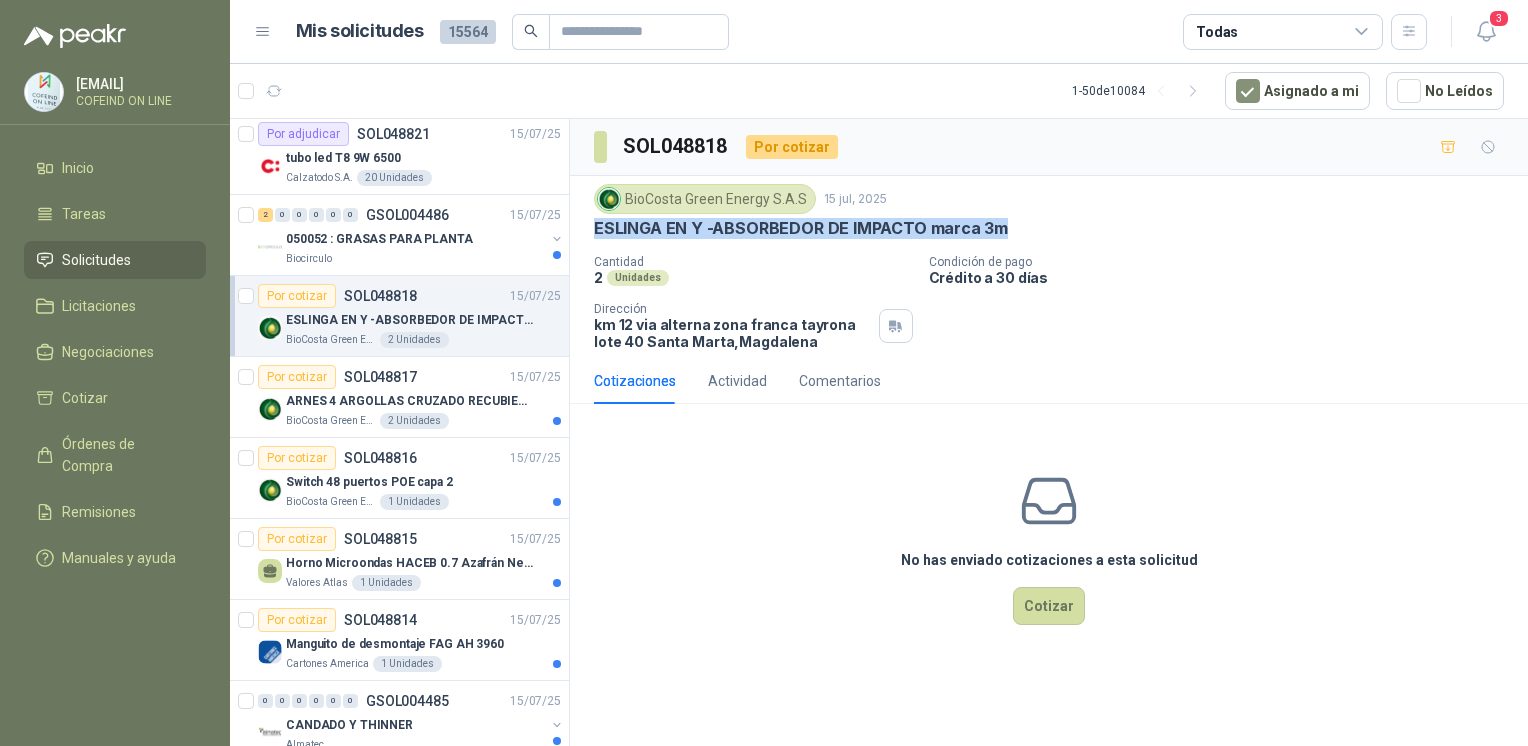scroll, scrollTop: 299, scrollLeft: 0, axis: vertical 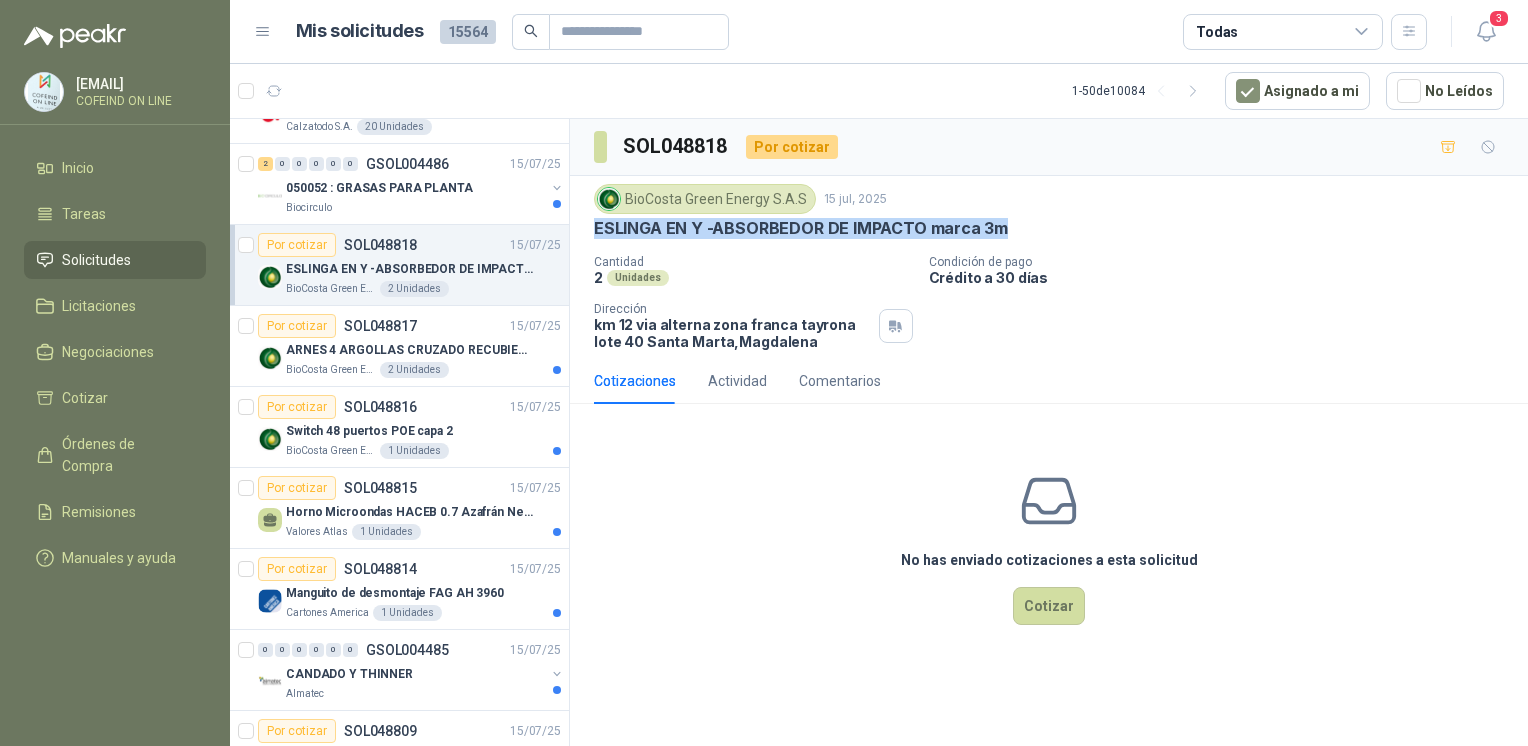 click on "BioCosta Green Energy S.A.S" at bounding box center [331, 370] 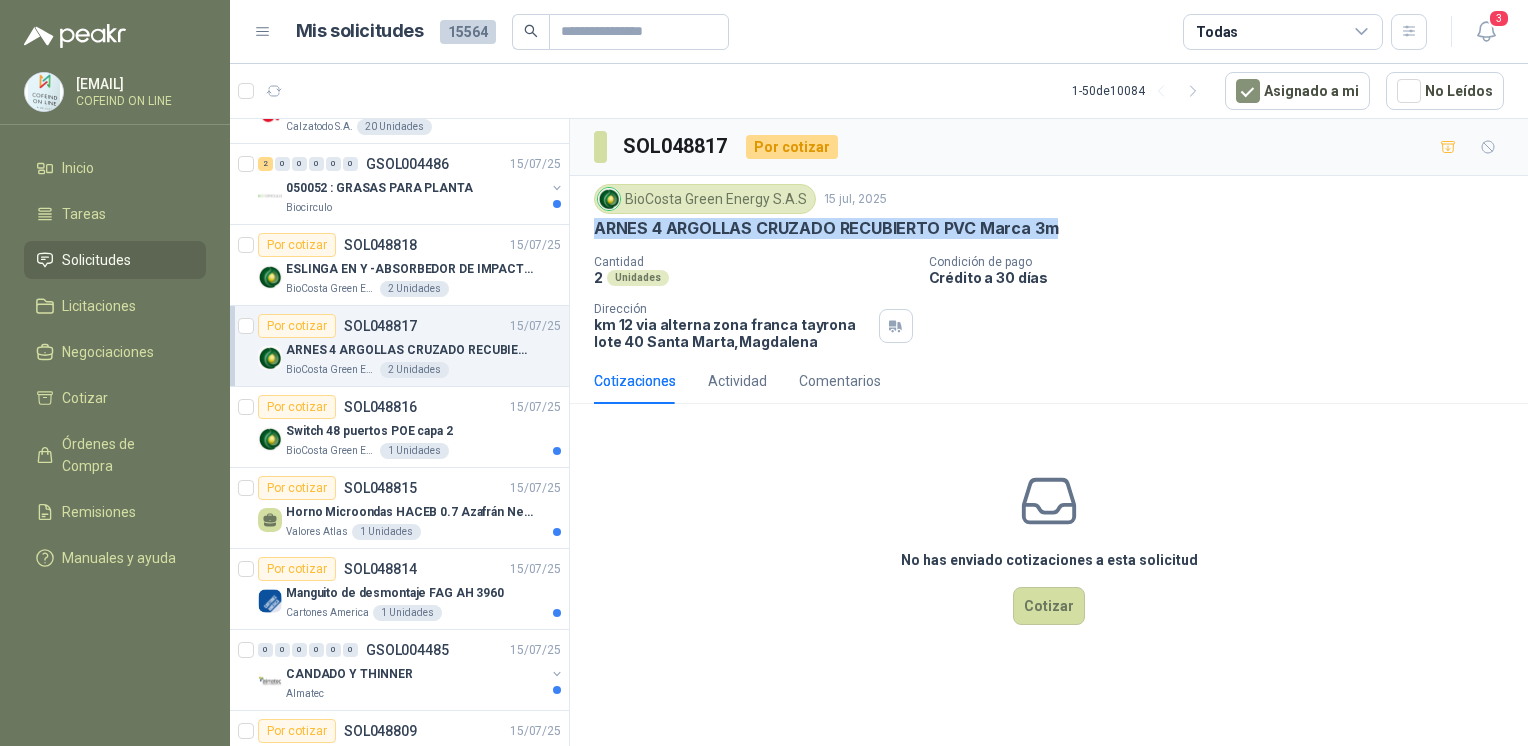 drag, startPoint x: 588, startPoint y: 226, endPoint x: 1089, endPoint y: 218, distance: 501.06387 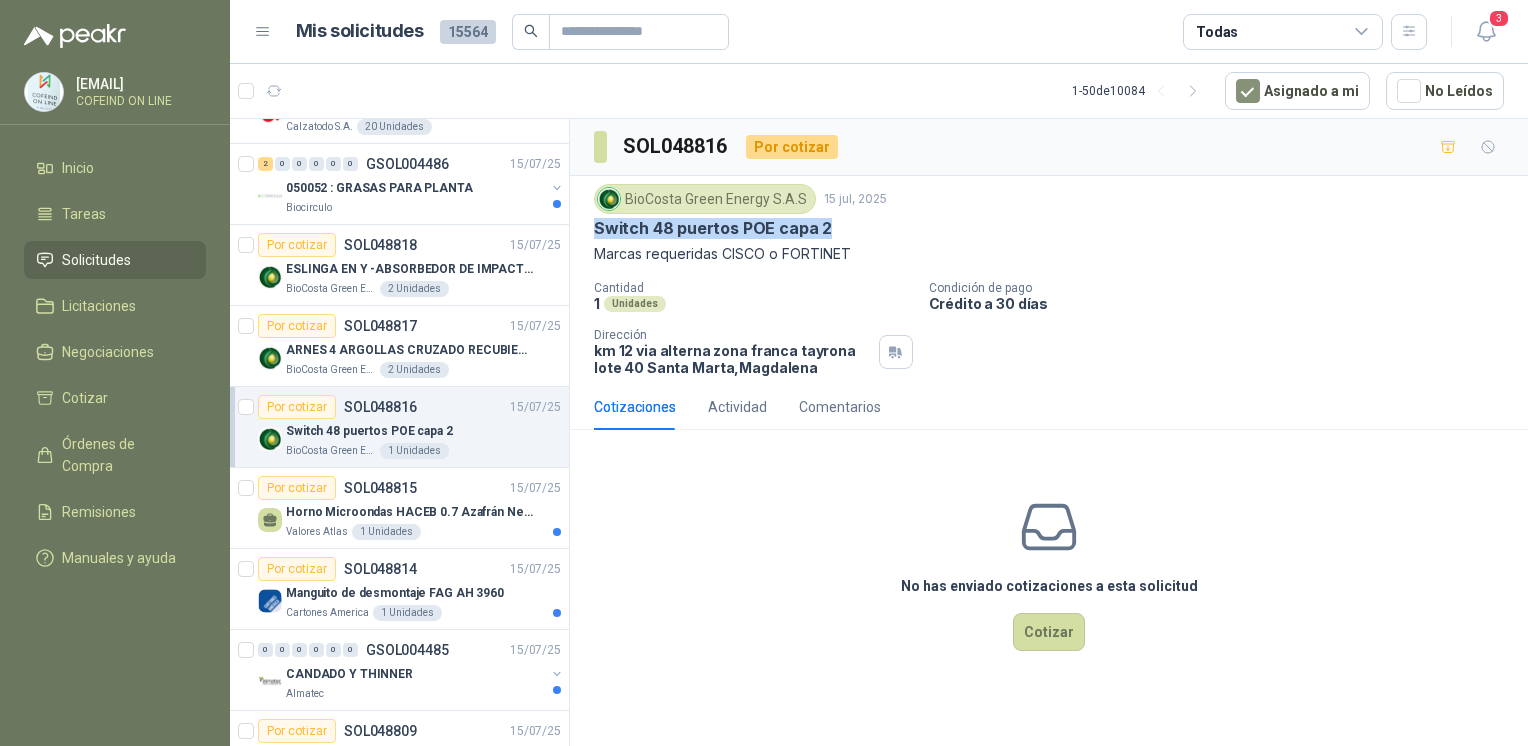 drag, startPoint x: 844, startPoint y: 232, endPoint x: 592, endPoint y: 227, distance: 252.04959 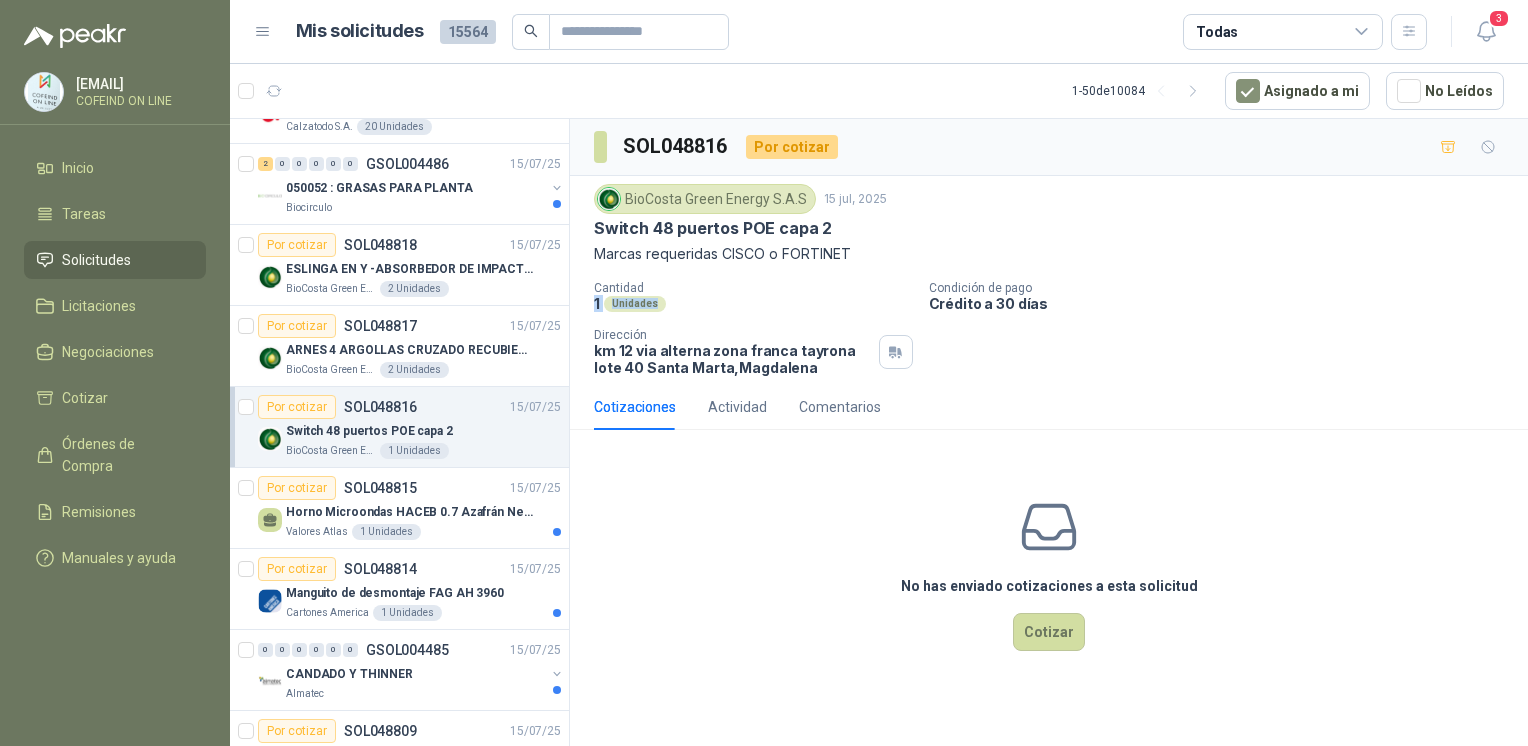 copy on "1   Unidades" 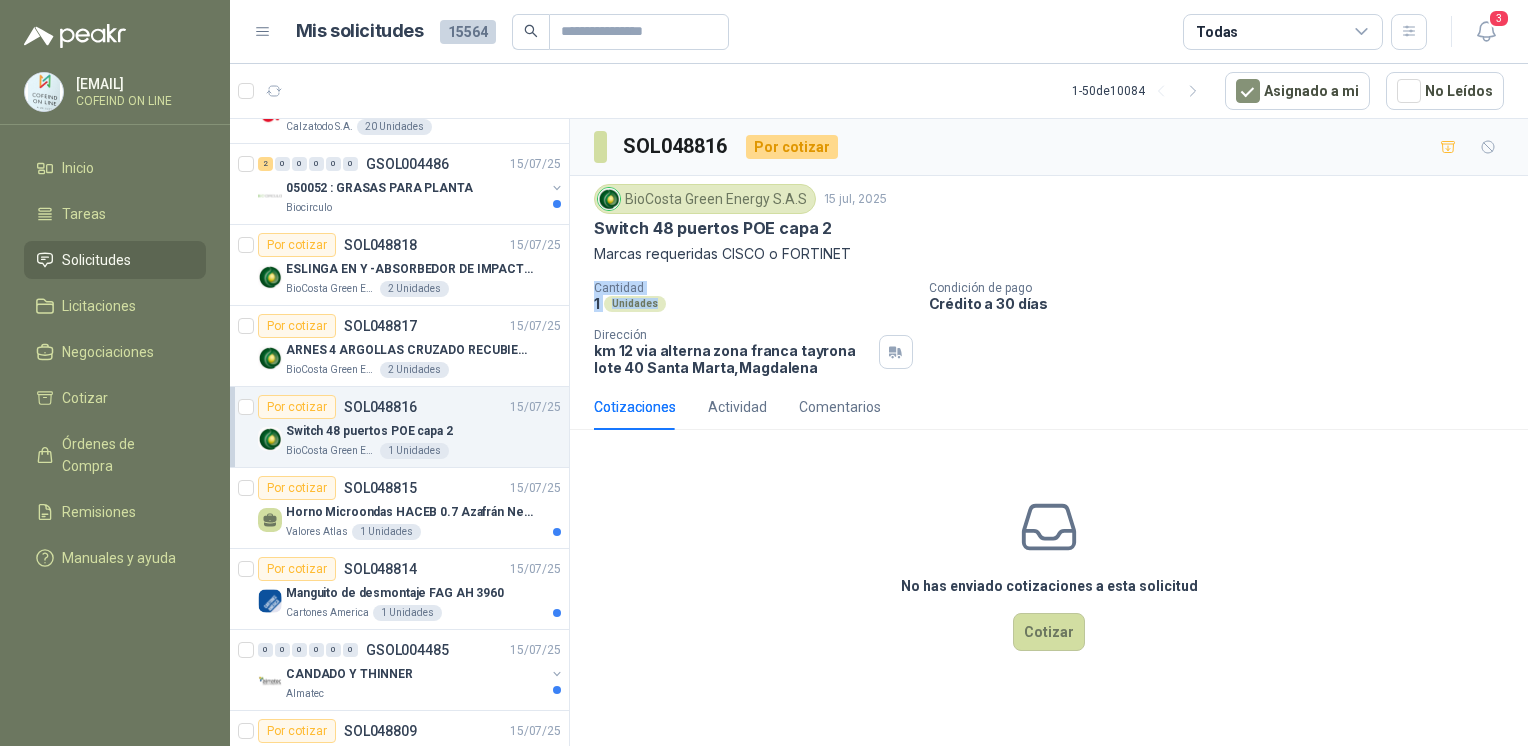 drag, startPoint x: 916, startPoint y: 298, endPoint x: 863, endPoint y: 261, distance: 64.63745 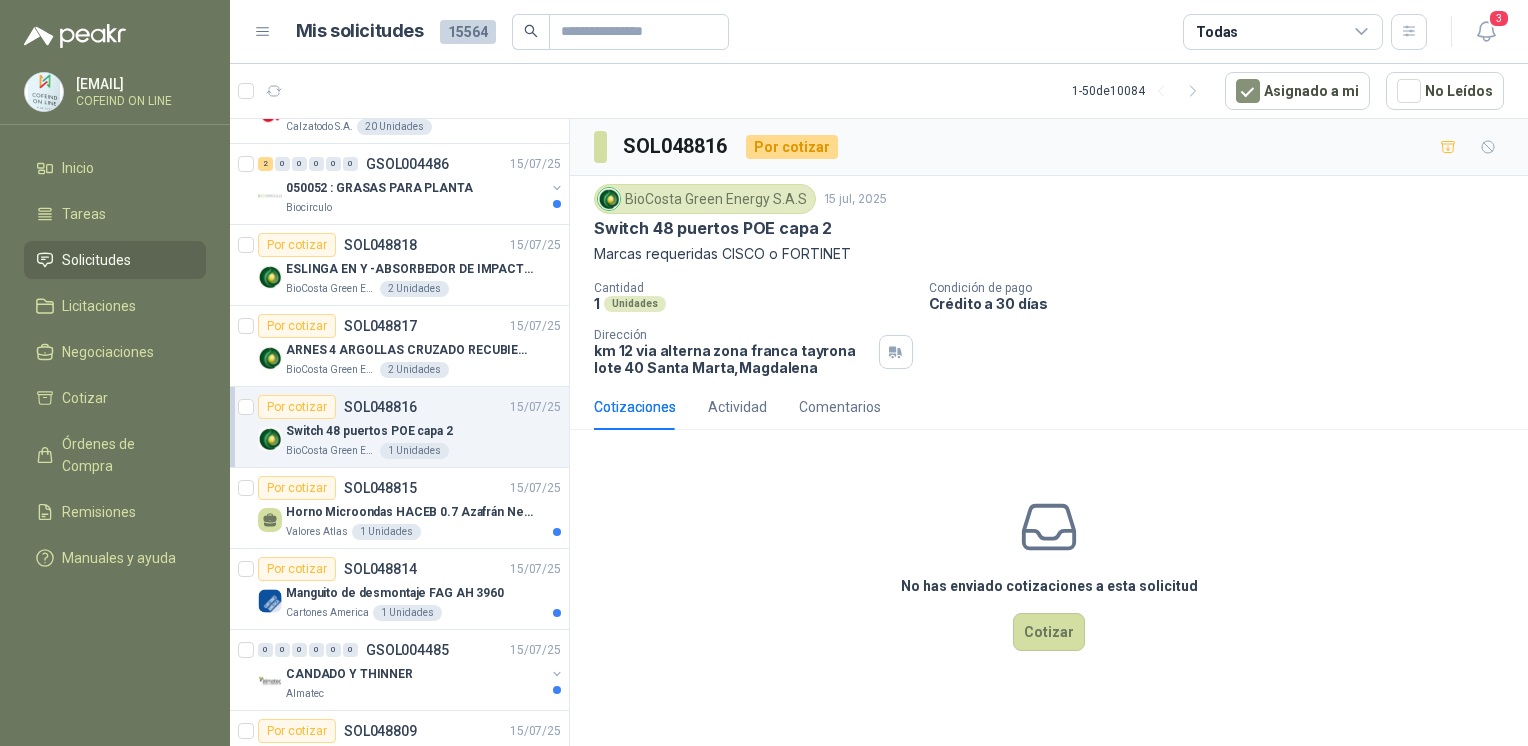 drag, startPoint x: 863, startPoint y: 261, endPoint x: 836, endPoint y: 254, distance: 27.89265 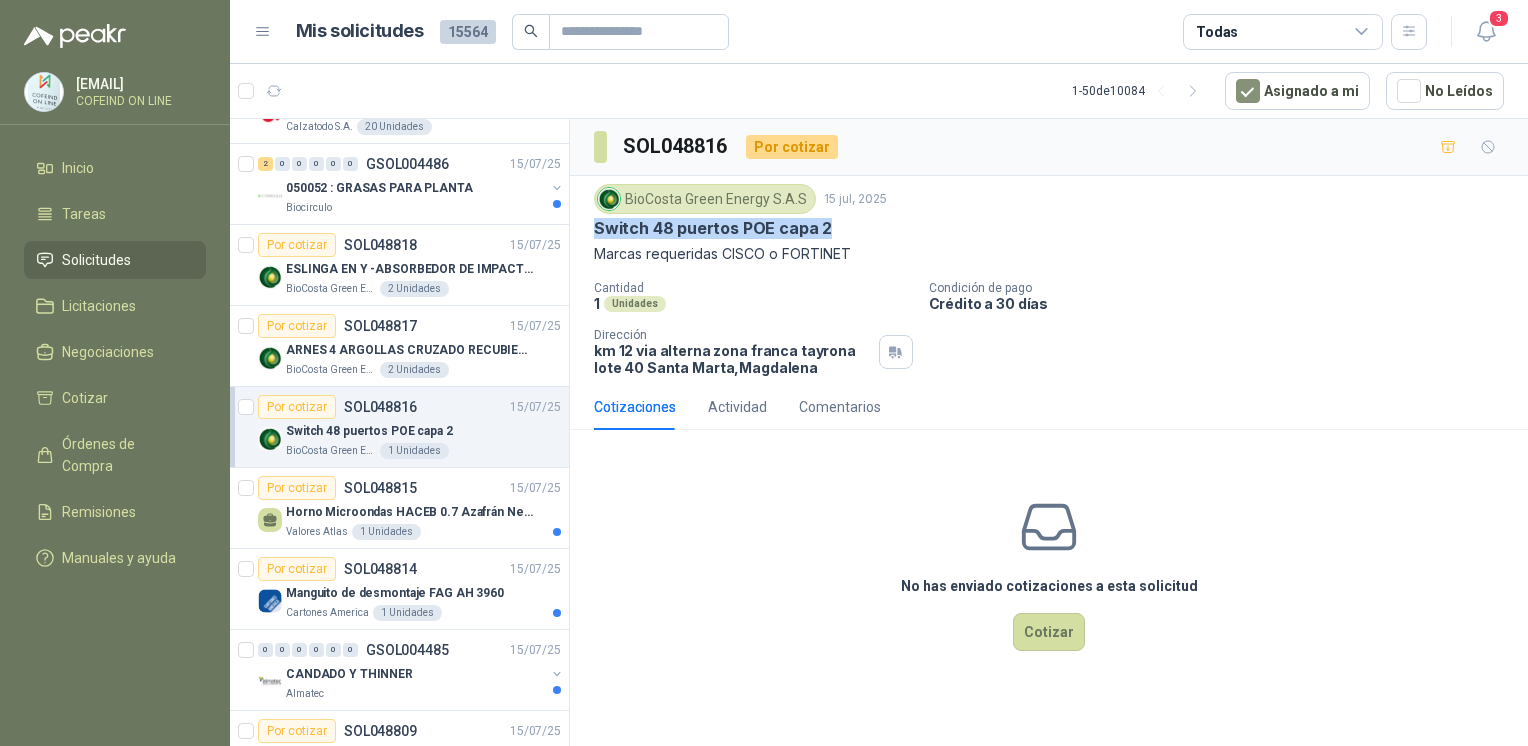 drag, startPoint x: 832, startPoint y: 233, endPoint x: 588, endPoint y: 223, distance: 244.20483 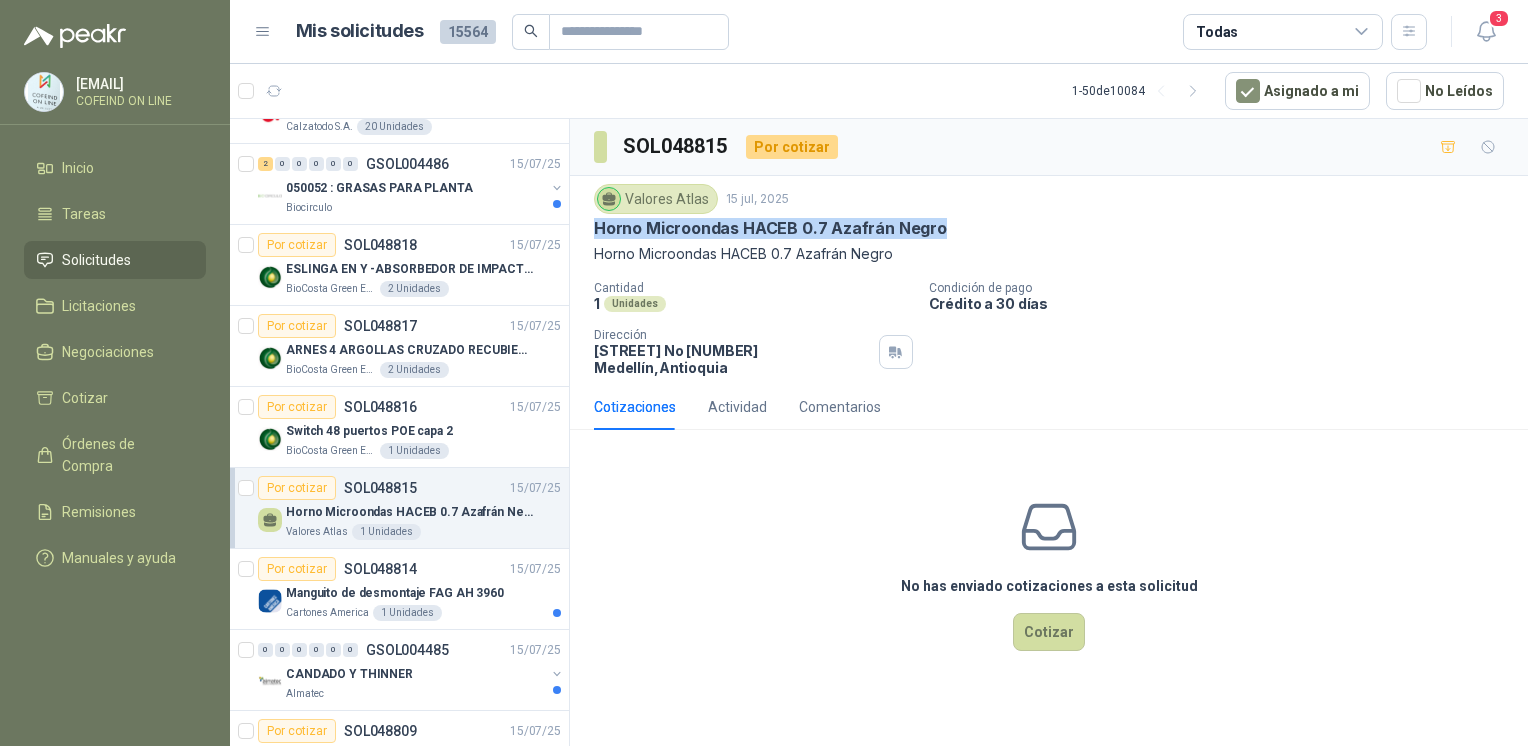 drag, startPoint x: 936, startPoint y: 231, endPoint x: 586, endPoint y: 225, distance: 350.05142 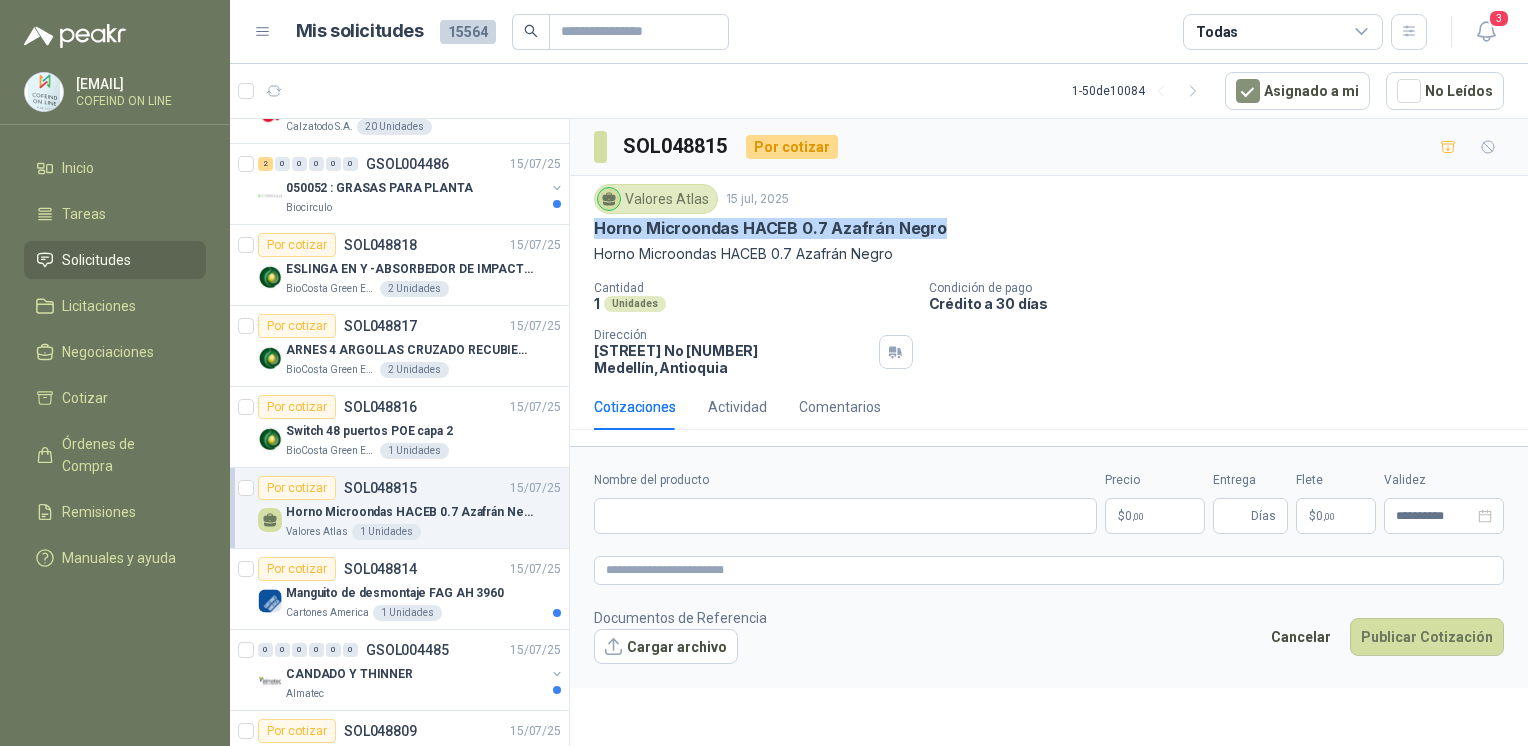 type 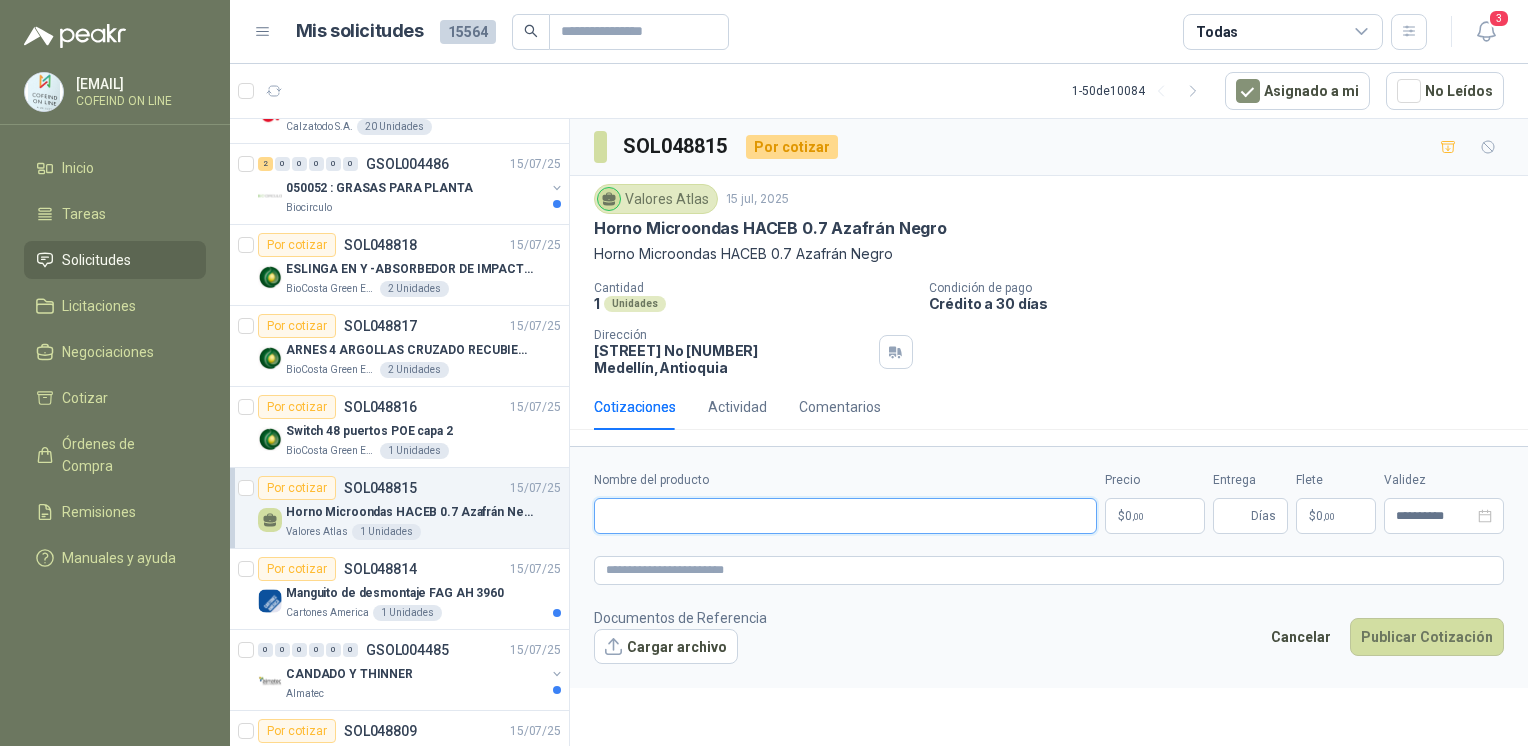 click on "Nombre del producto" at bounding box center (845, 516) 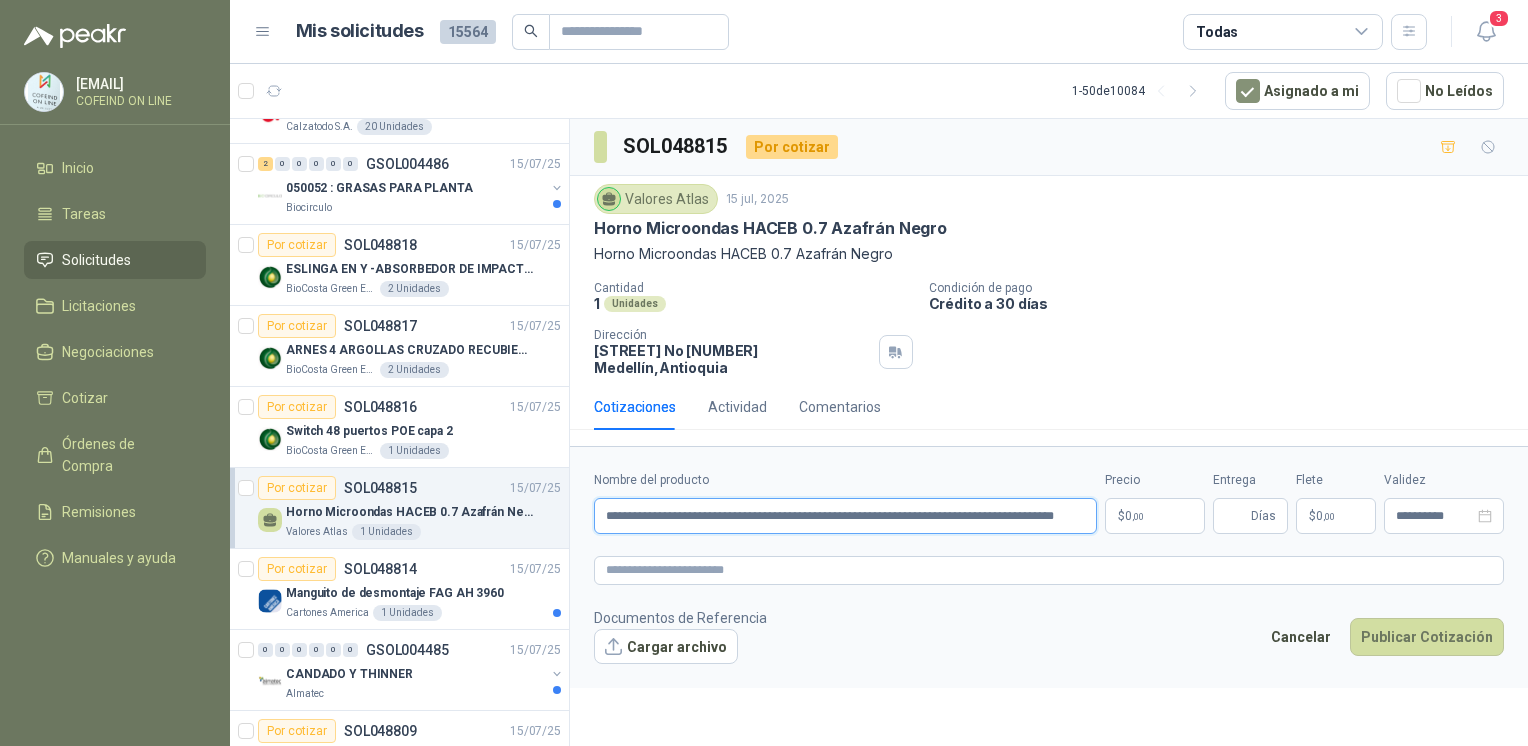 scroll, scrollTop: 0, scrollLeft: 44, axis: horizontal 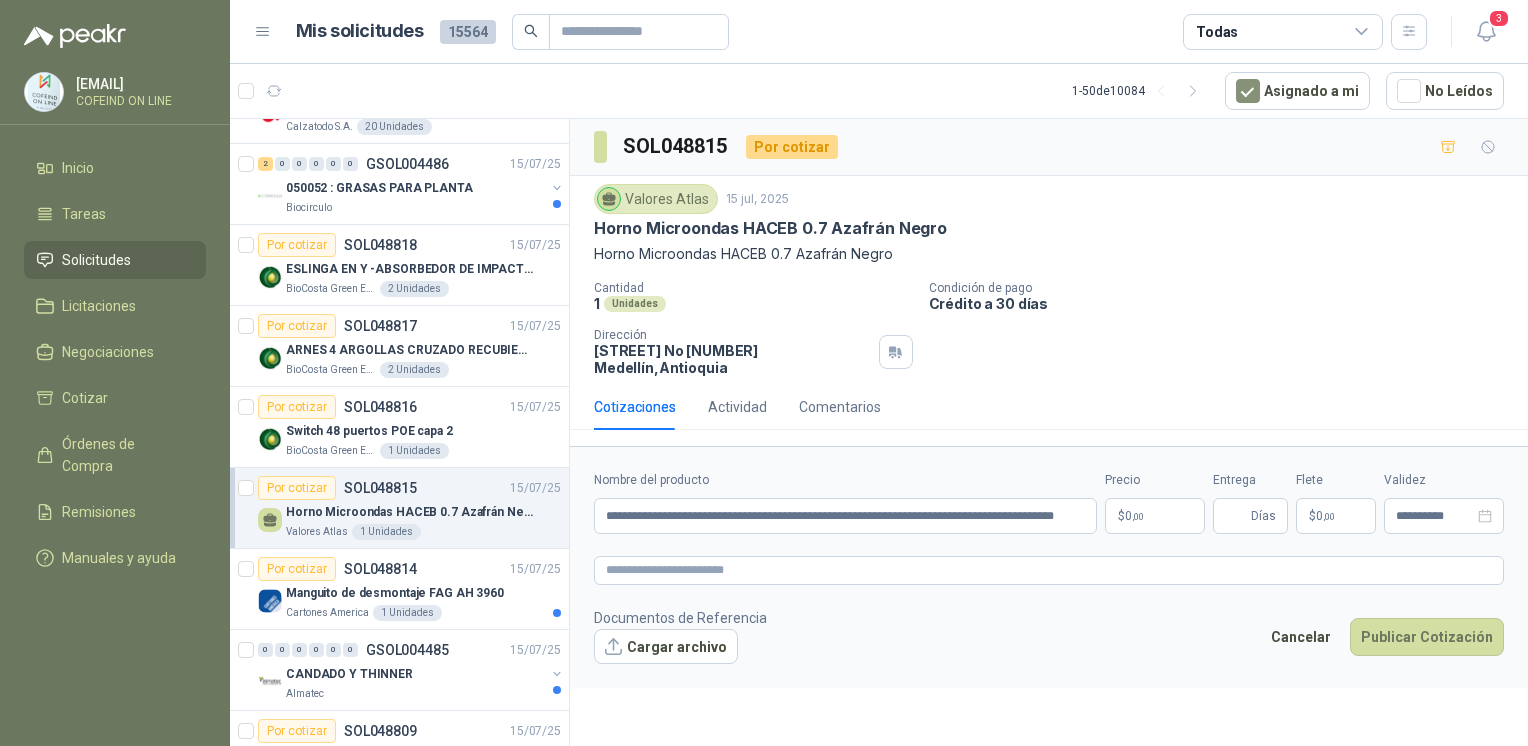 click on "**********" at bounding box center (1049, 567) 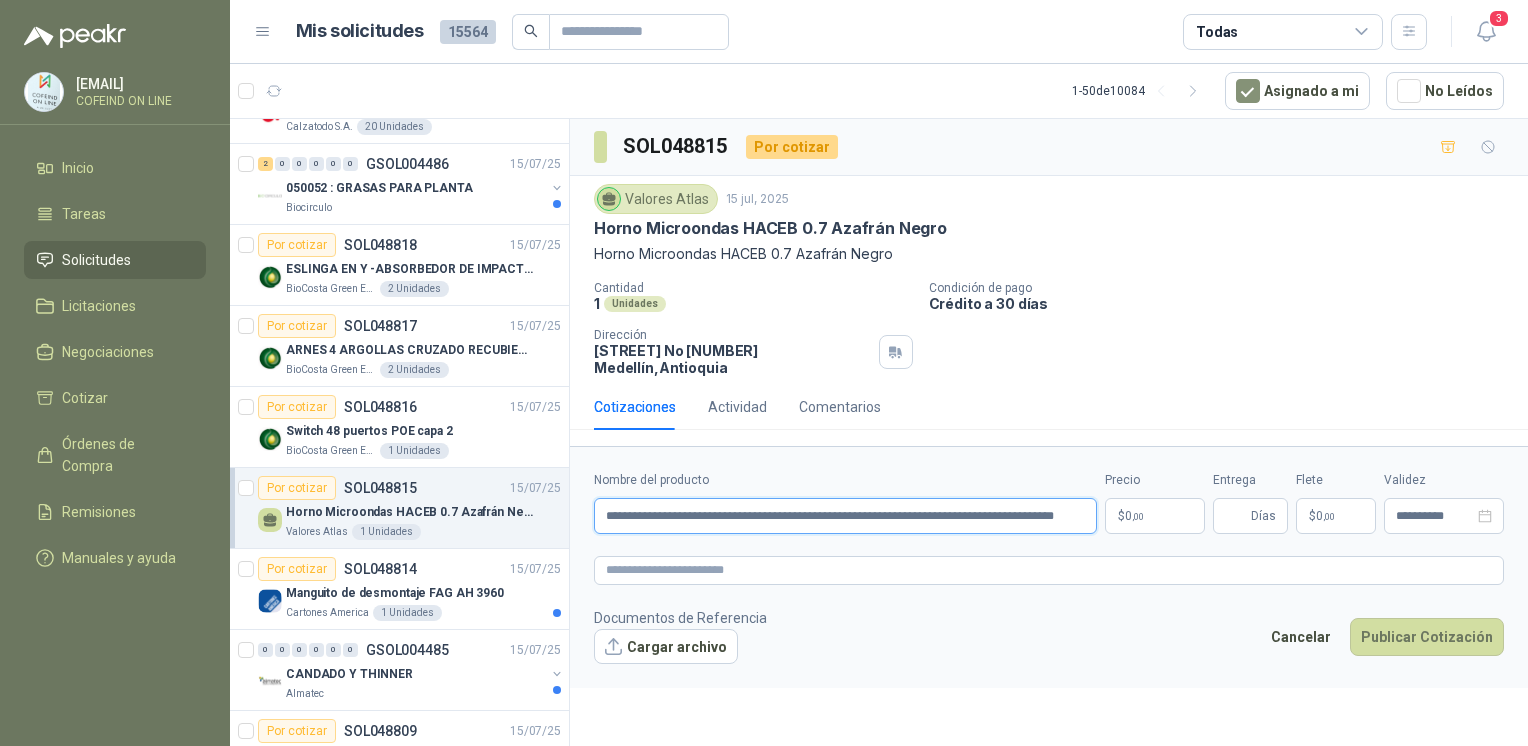 drag, startPoint x: 864, startPoint y: 495, endPoint x: 648, endPoint y: 498, distance: 216.02083 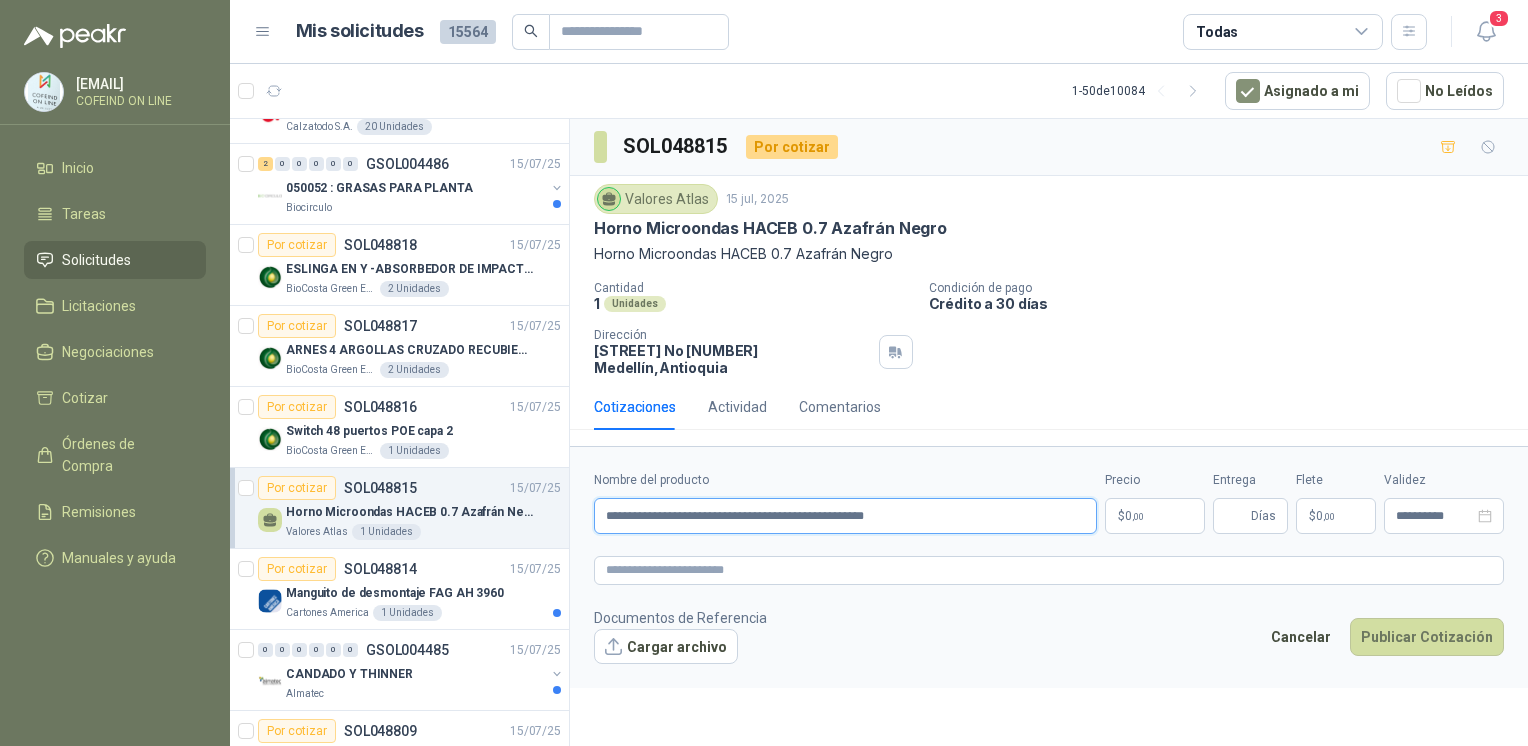 type on "**********" 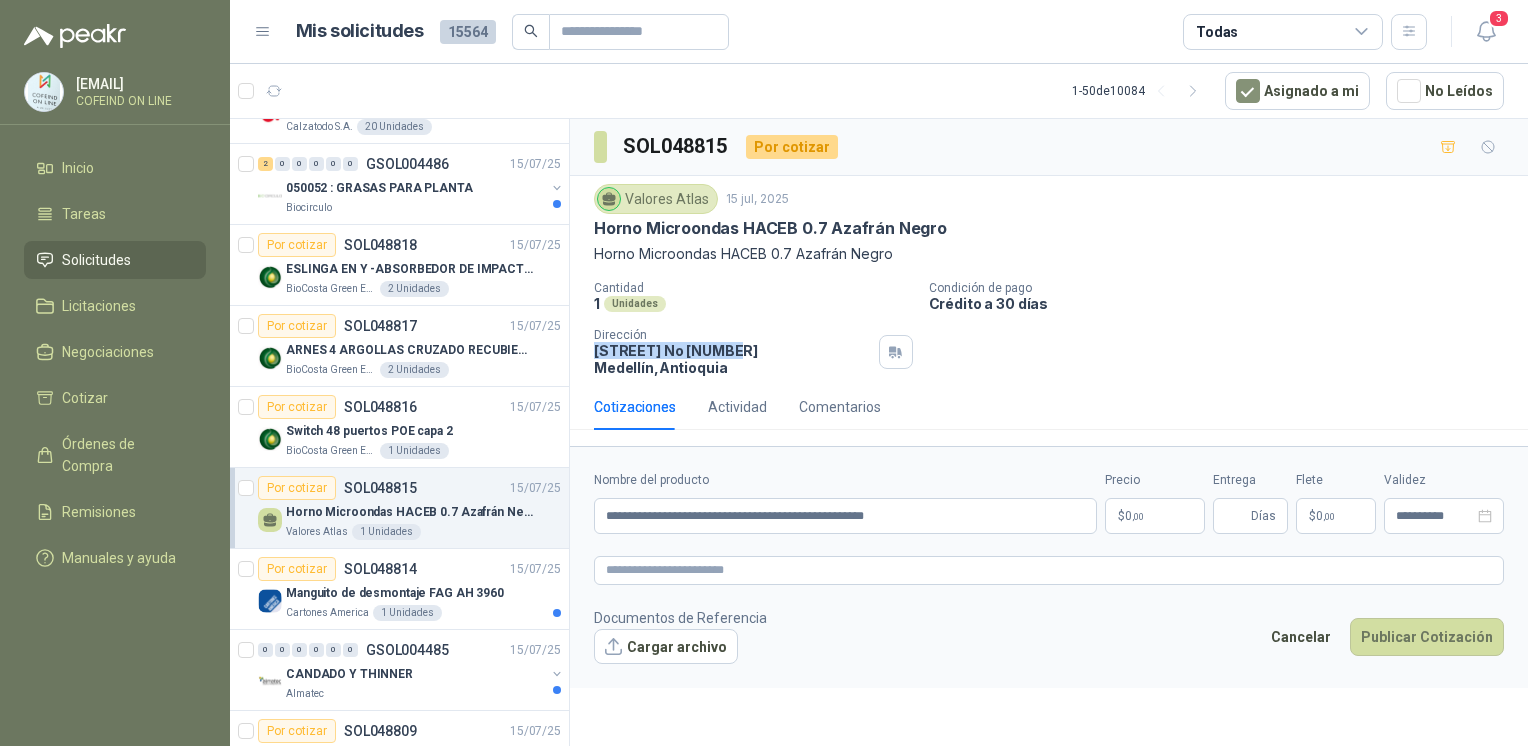 drag, startPoint x: 593, startPoint y: 351, endPoint x: 708, endPoint y: 358, distance: 115.212845 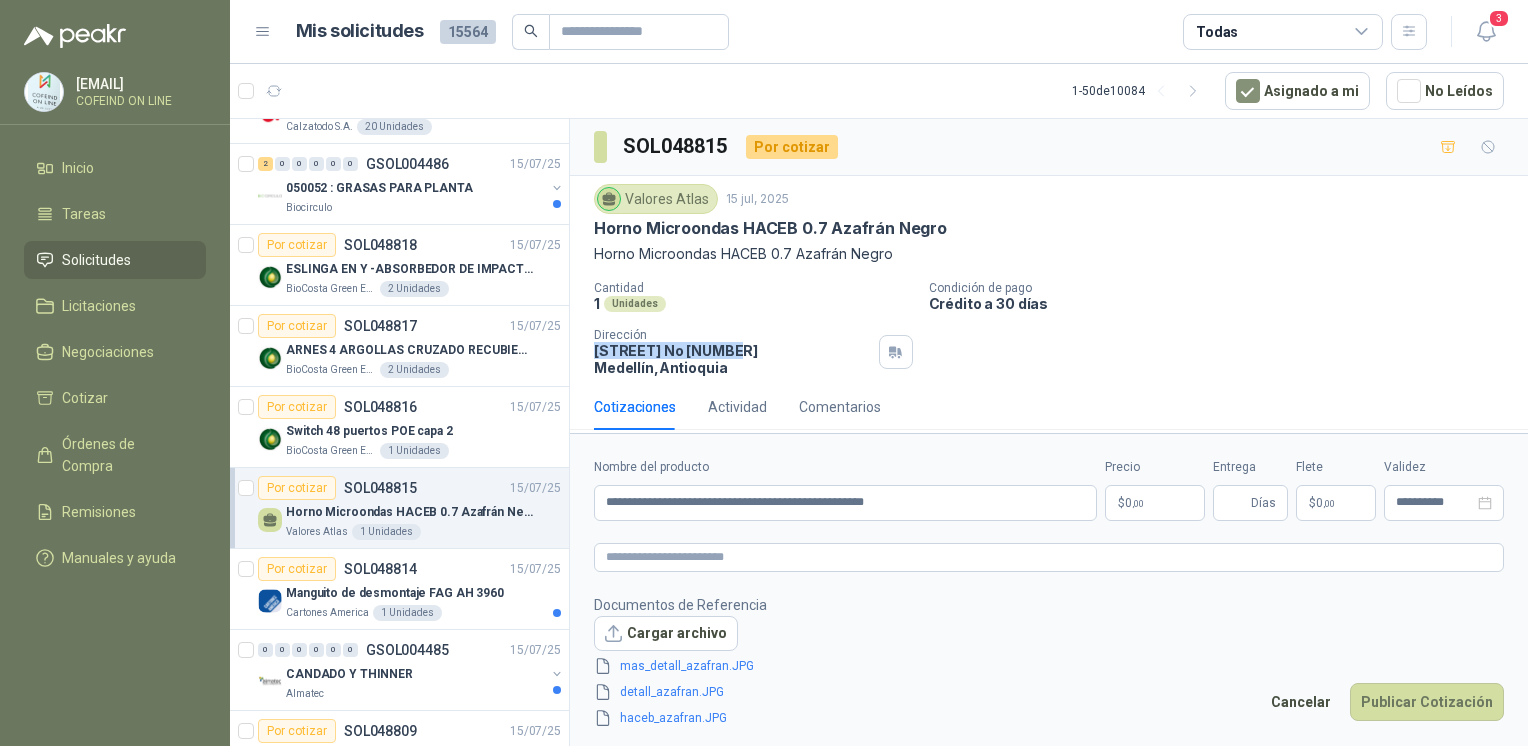click on "$  0 ,00" at bounding box center (1155, 503) 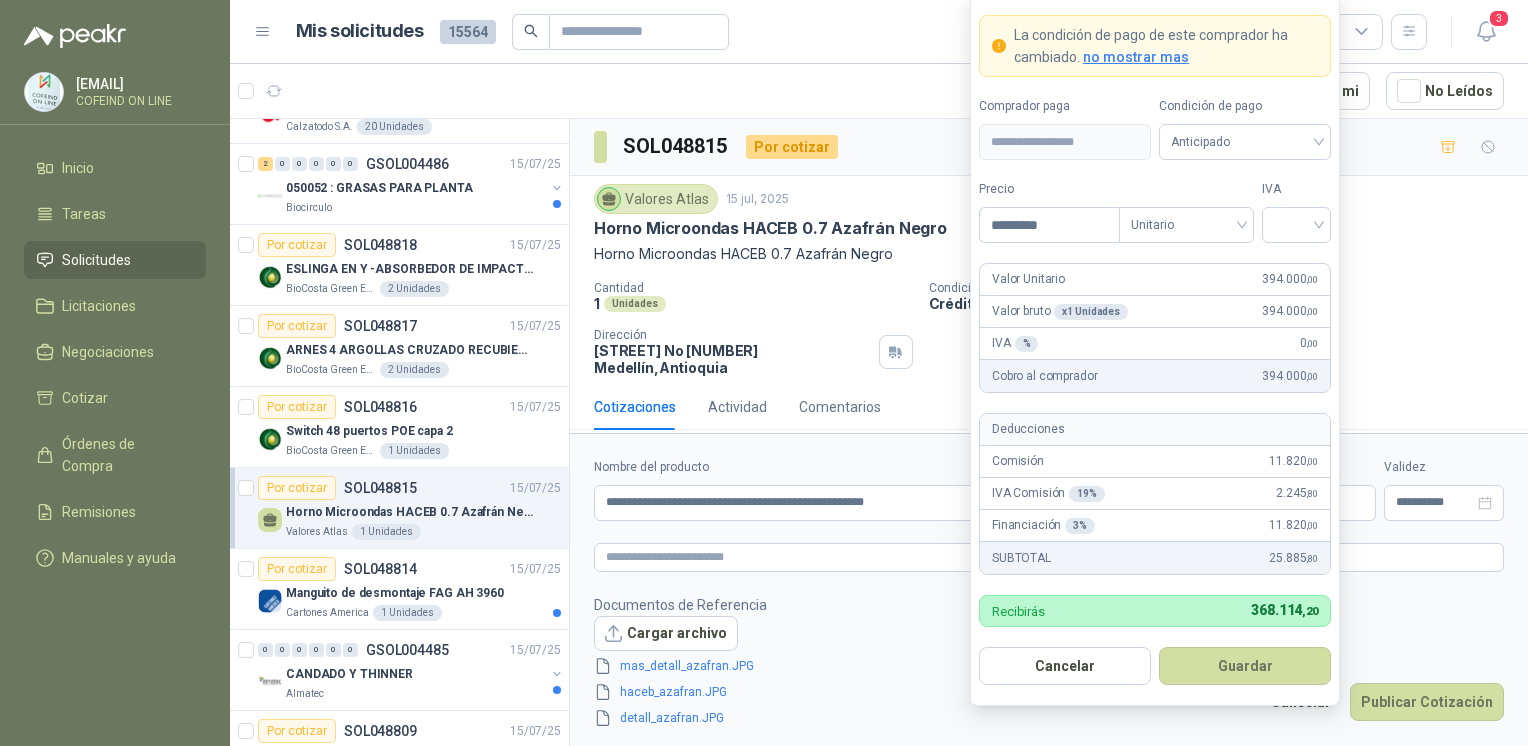 type on "*********" 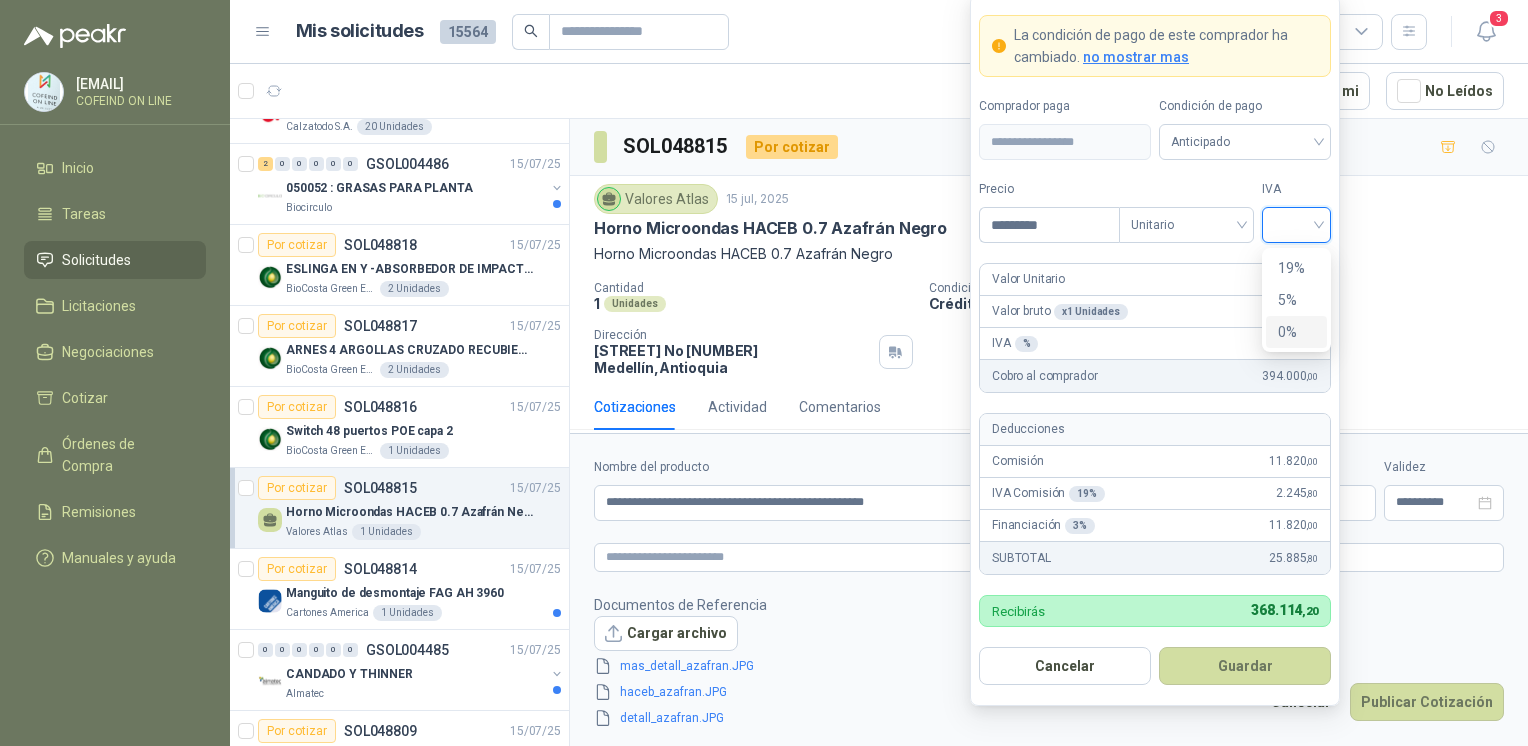 click on "0%" at bounding box center (1296, 332) 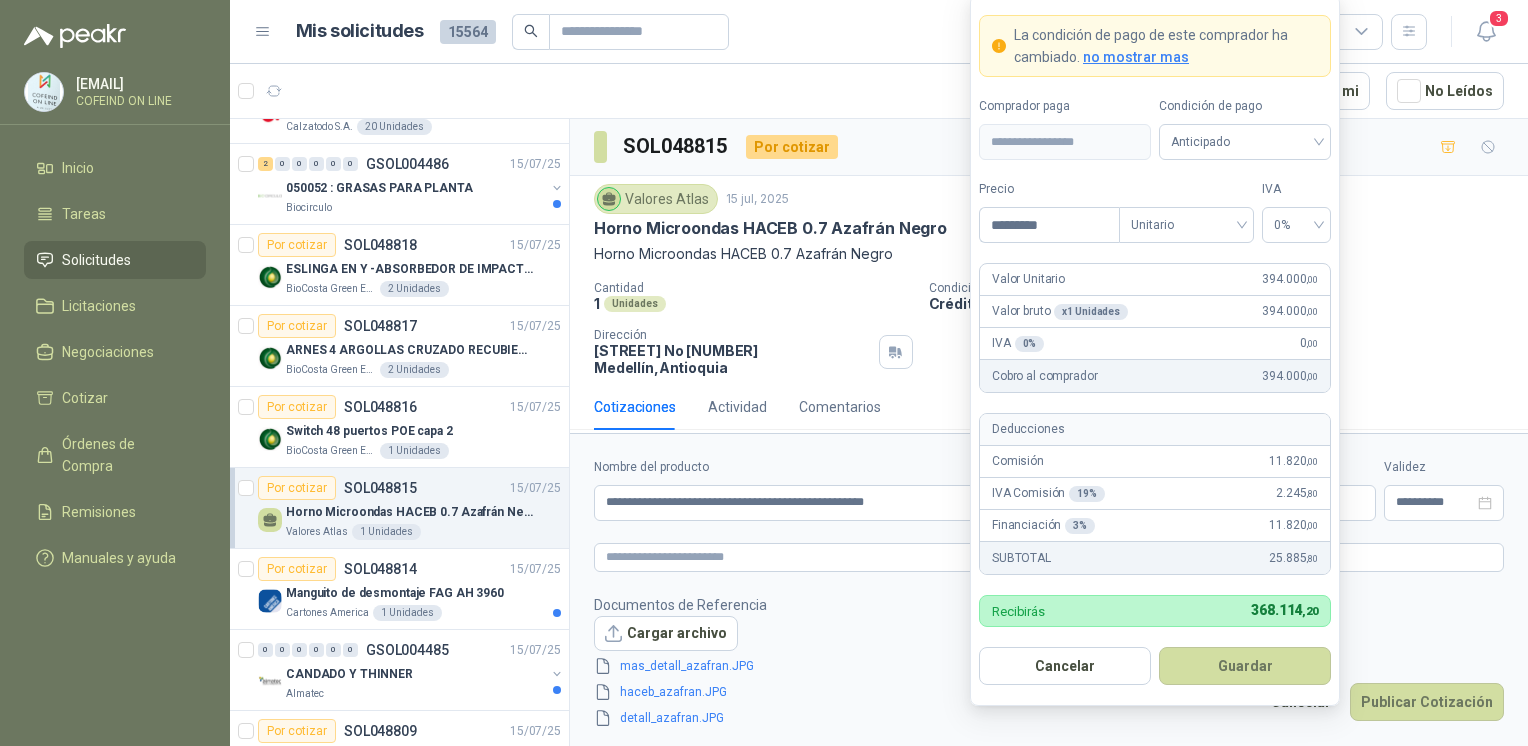 click on "Guardar" at bounding box center [1245, 666] 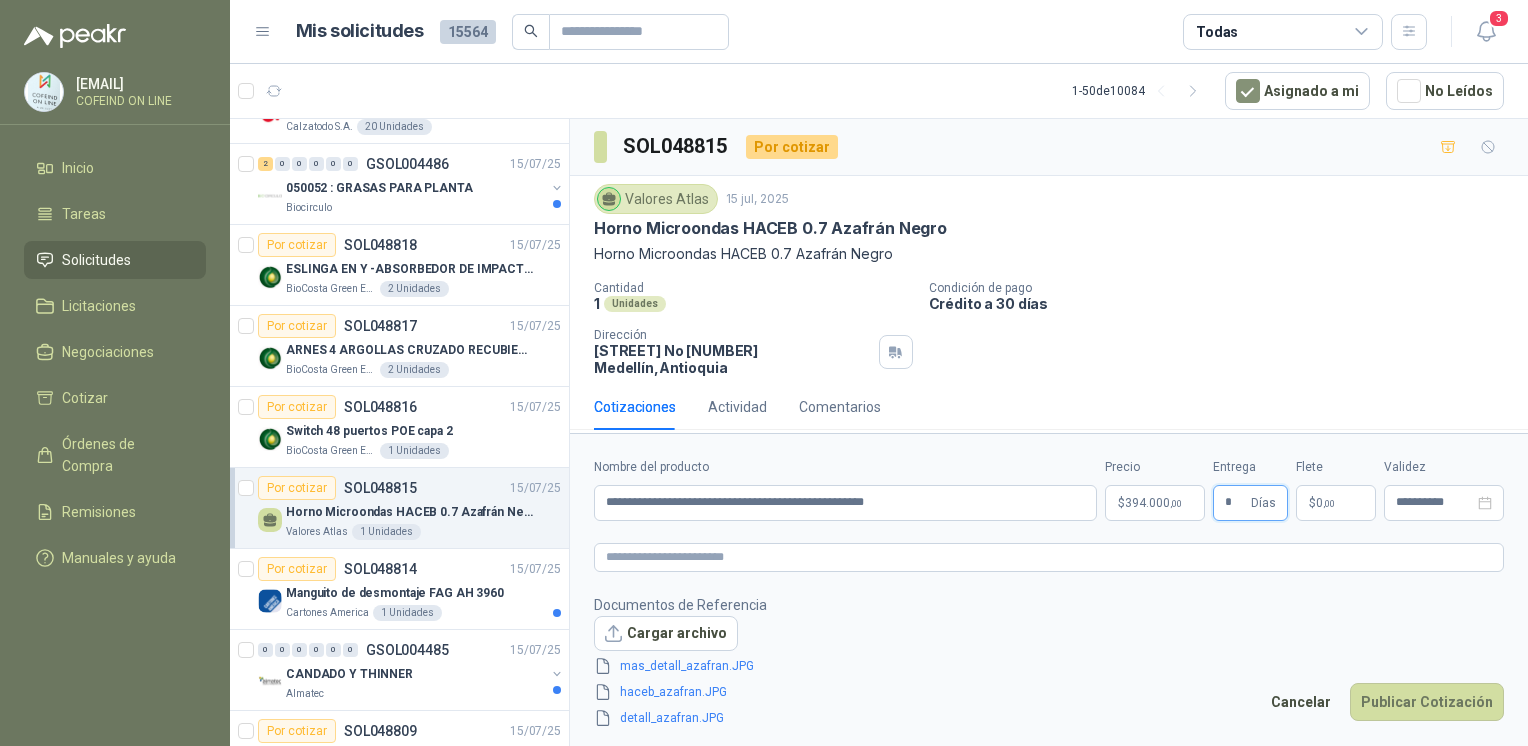 type on "*" 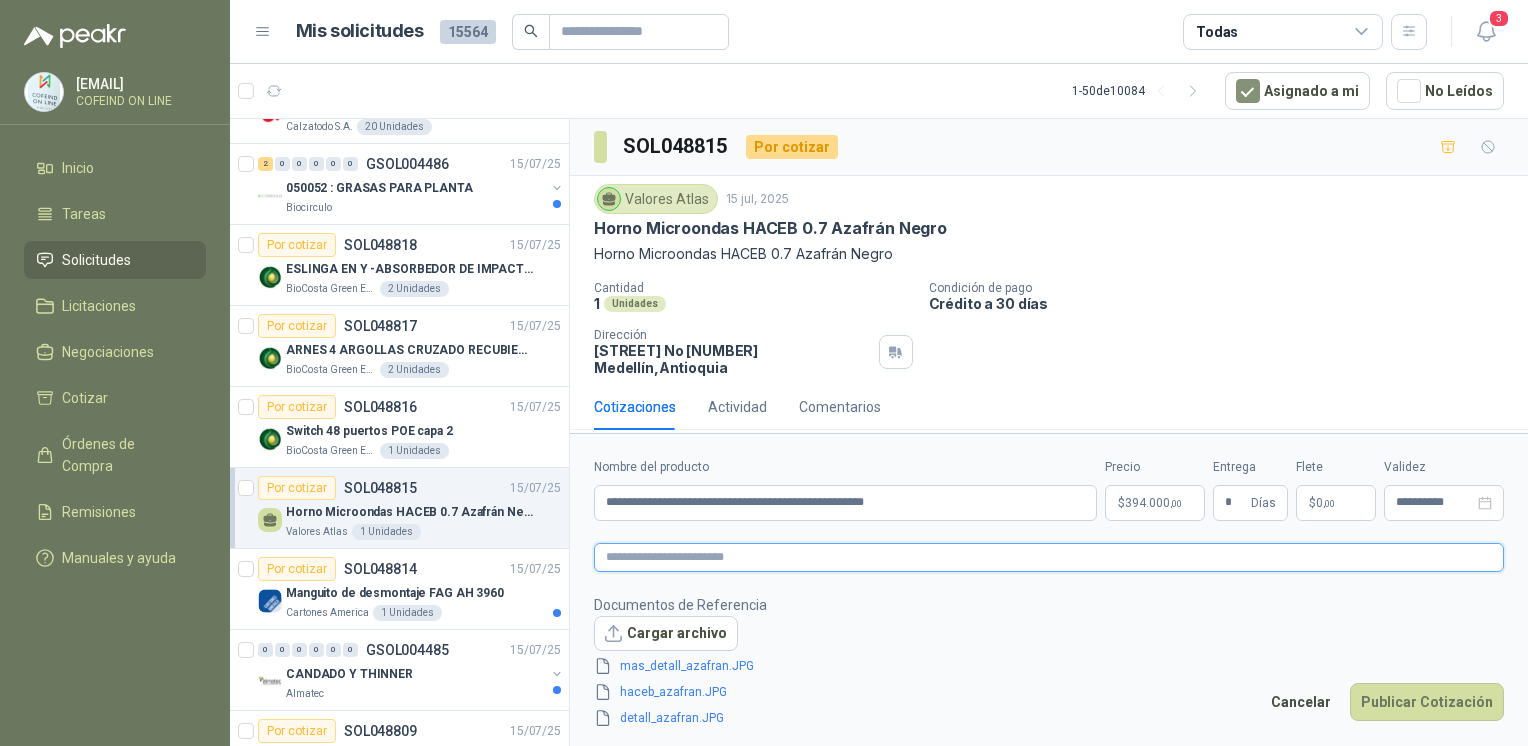 click at bounding box center [1049, 557] 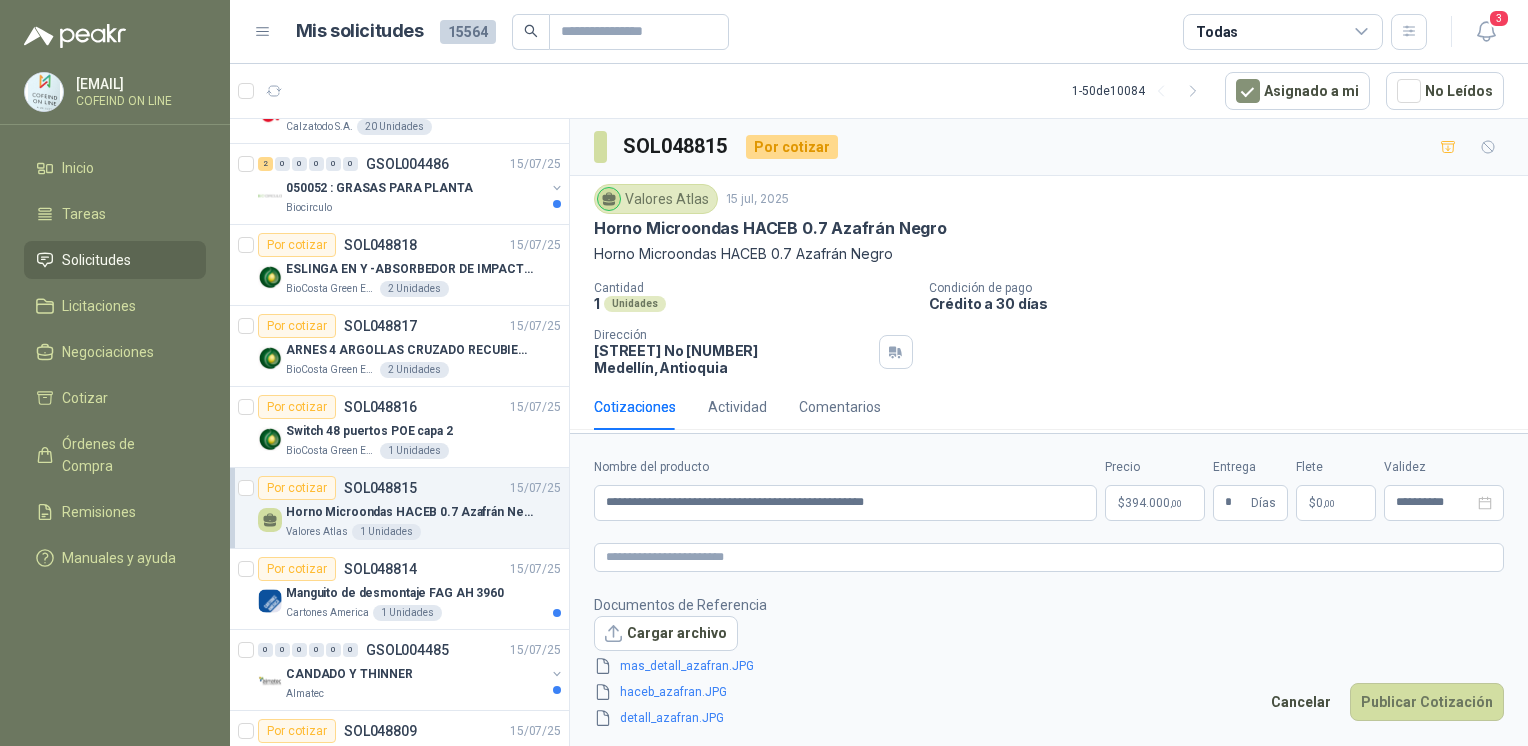 click on "Publicar Cotización" at bounding box center (1427, 702) 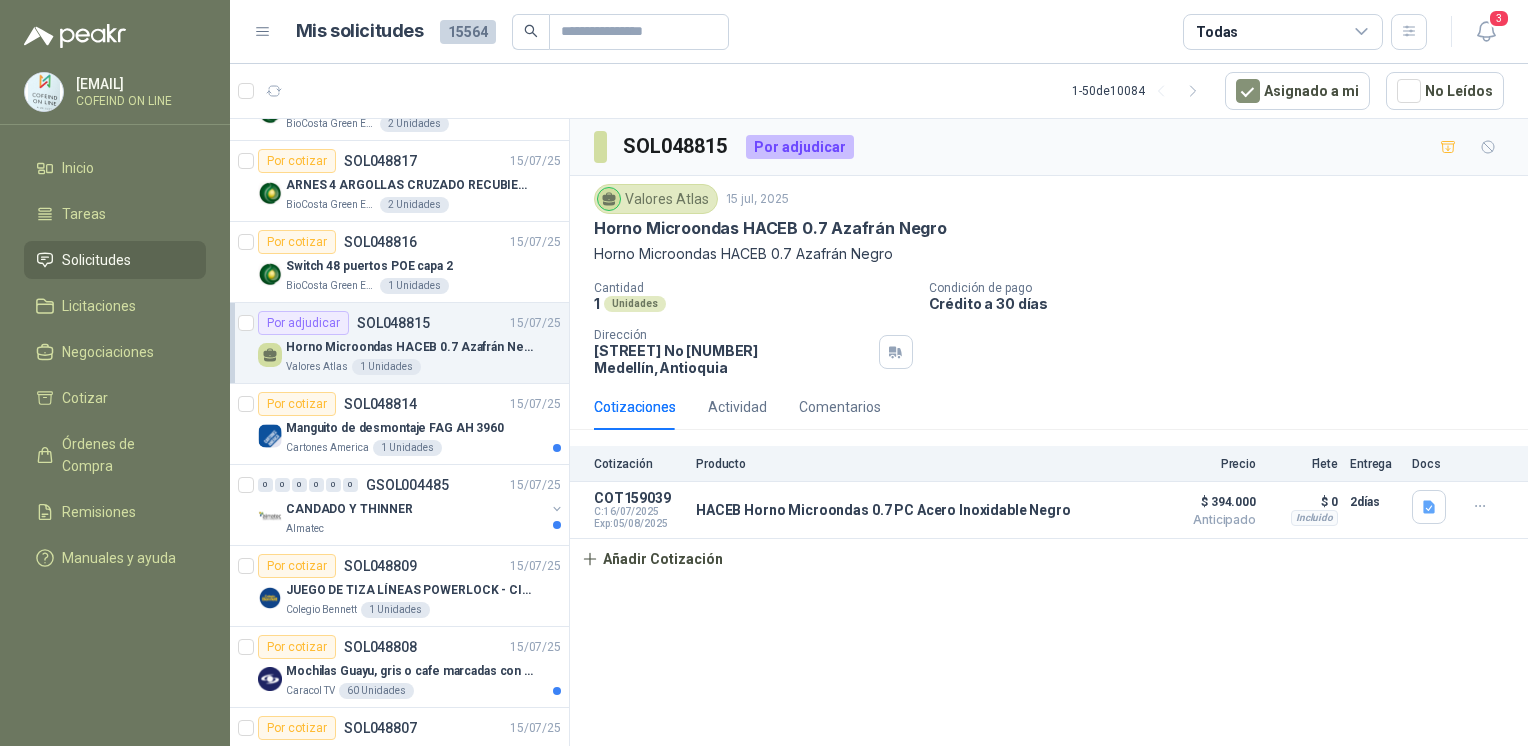 scroll, scrollTop: 475, scrollLeft: 0, axis: vertical 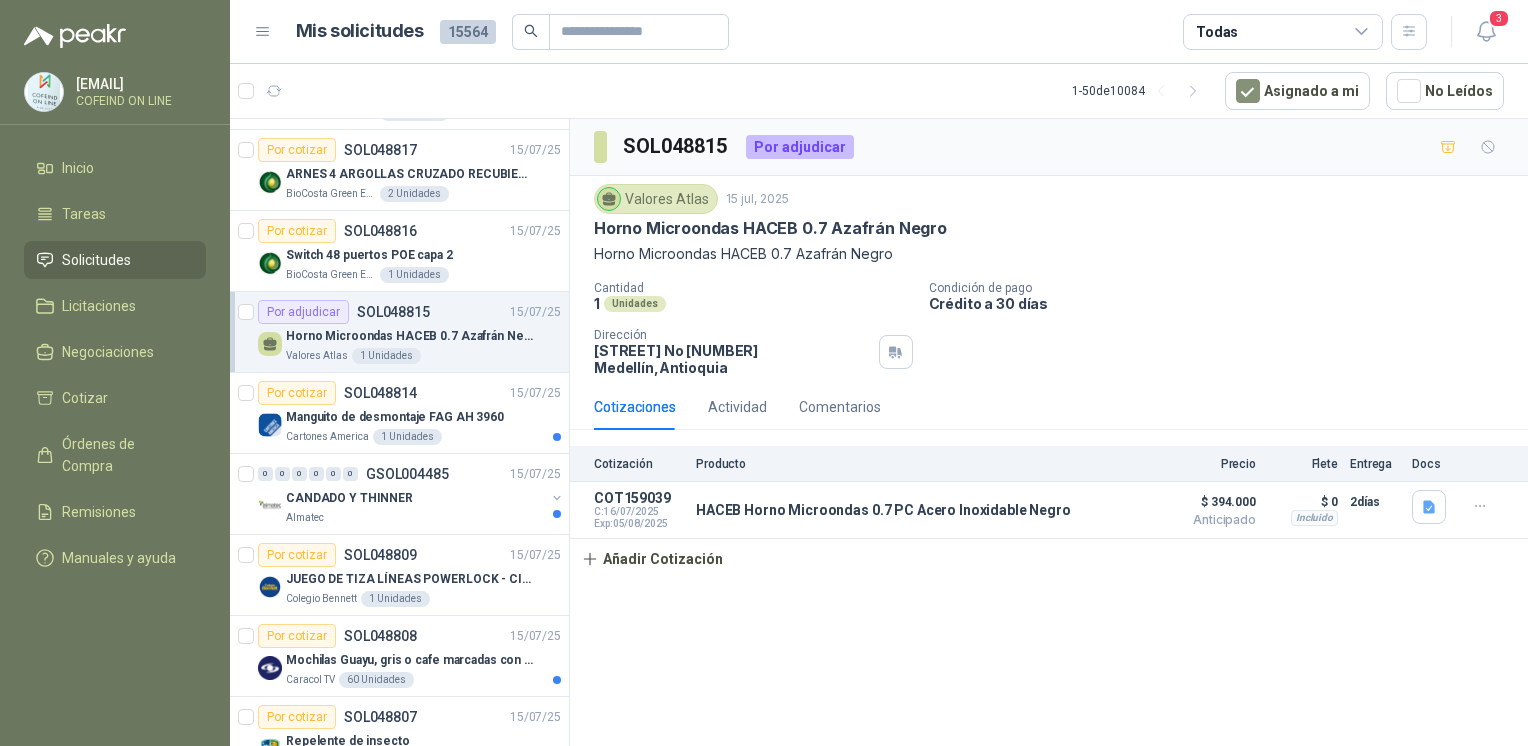 click on "Cartones America  1   Unidades" at bounding box center (423, 437) 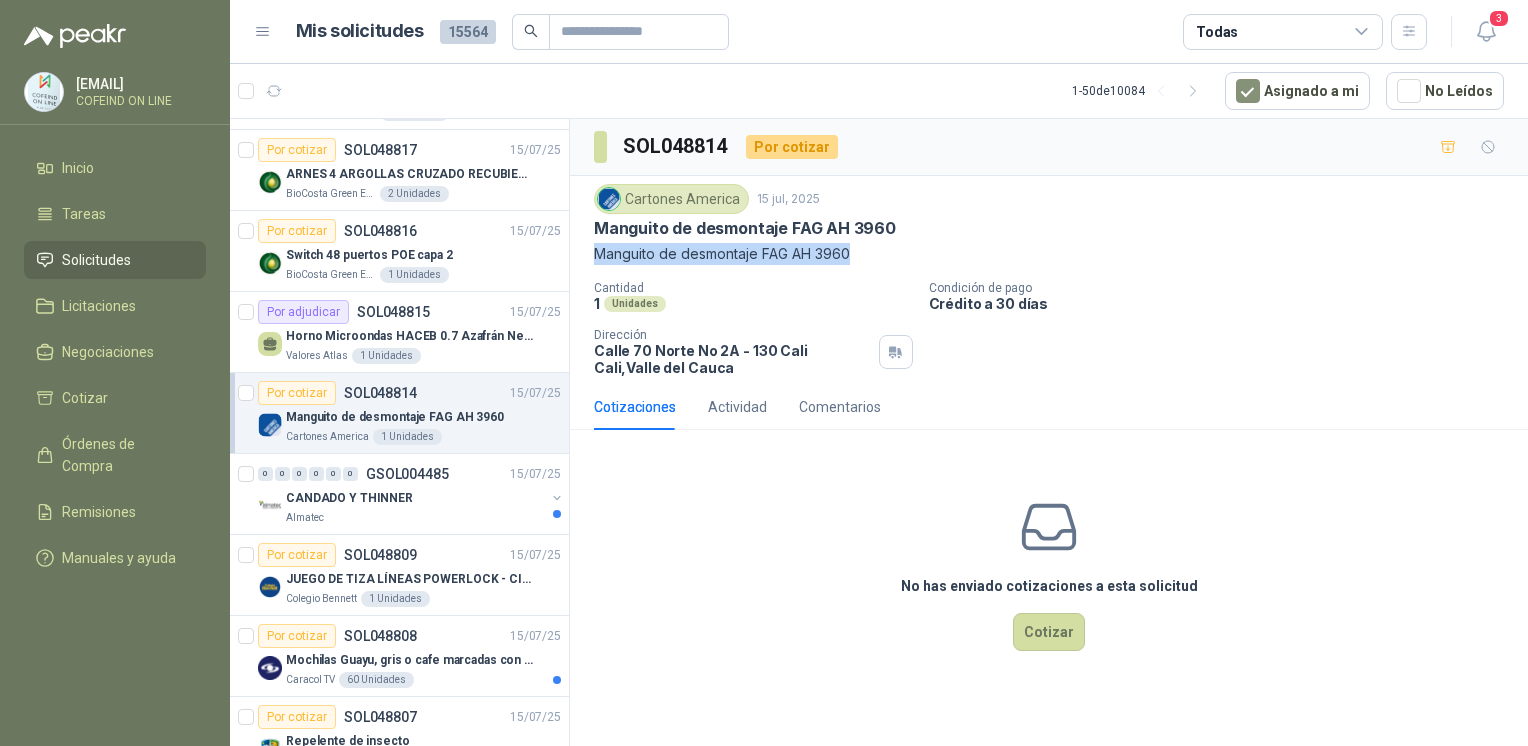 drag, startPoint x: 790, startPoint y: 259, endPoint x: 598, endPoint y: 254, distance: 192.0651 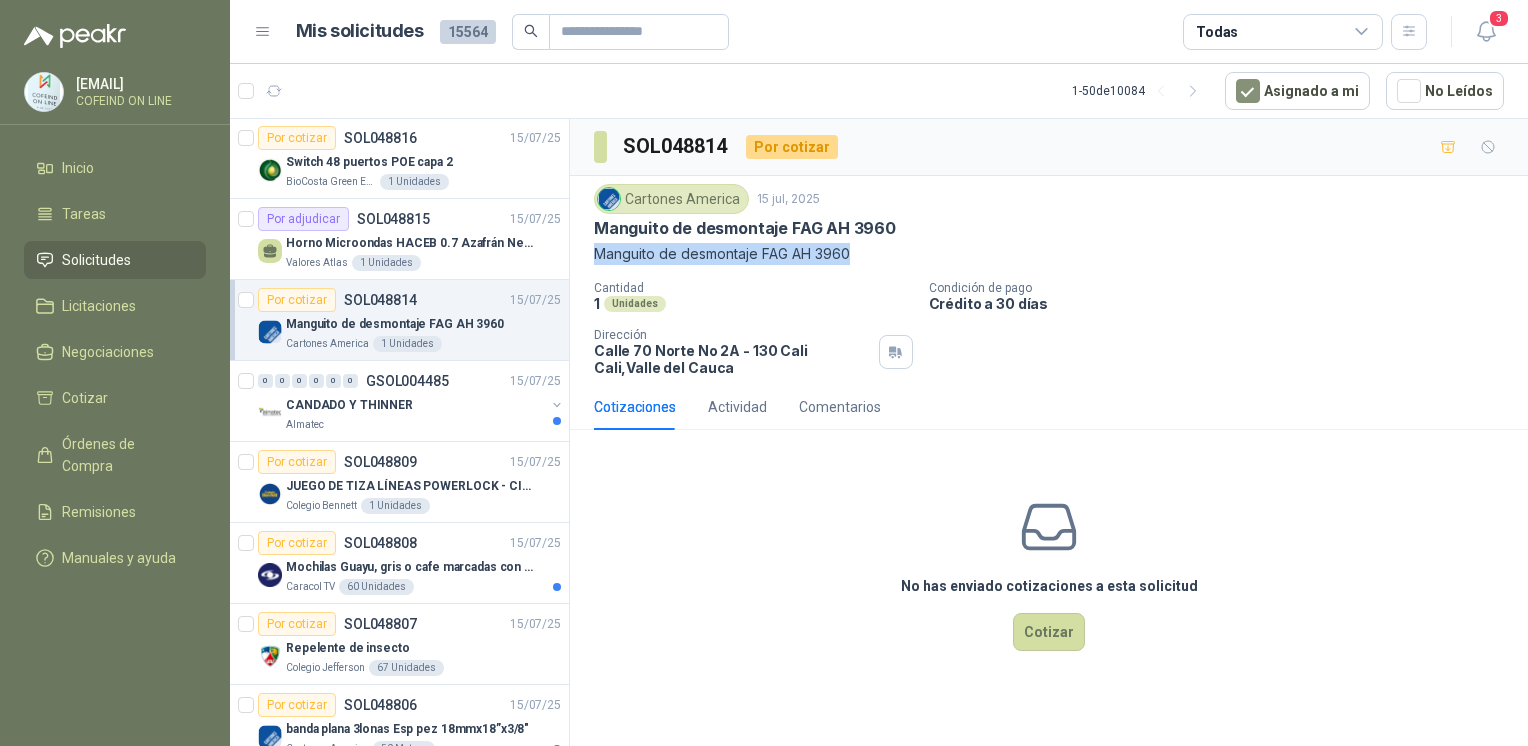 scroll, scrollTop: 577, scrollLeft: 0, axis: vertical 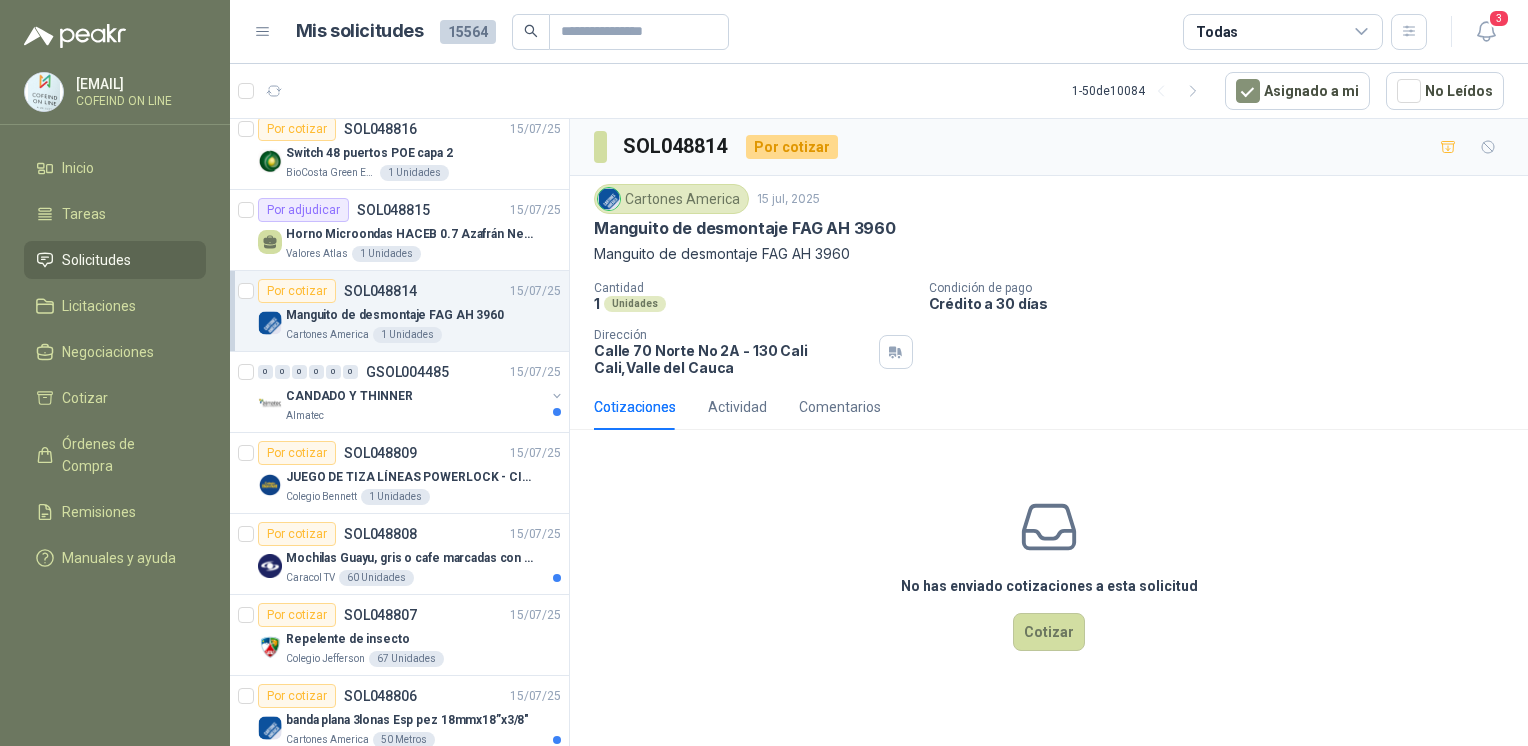 click on "0   0   0   0   0   0   GSOL004485 15/07/25   CANDADO Y THINNER Almatec" at bounding box center (399, 392) 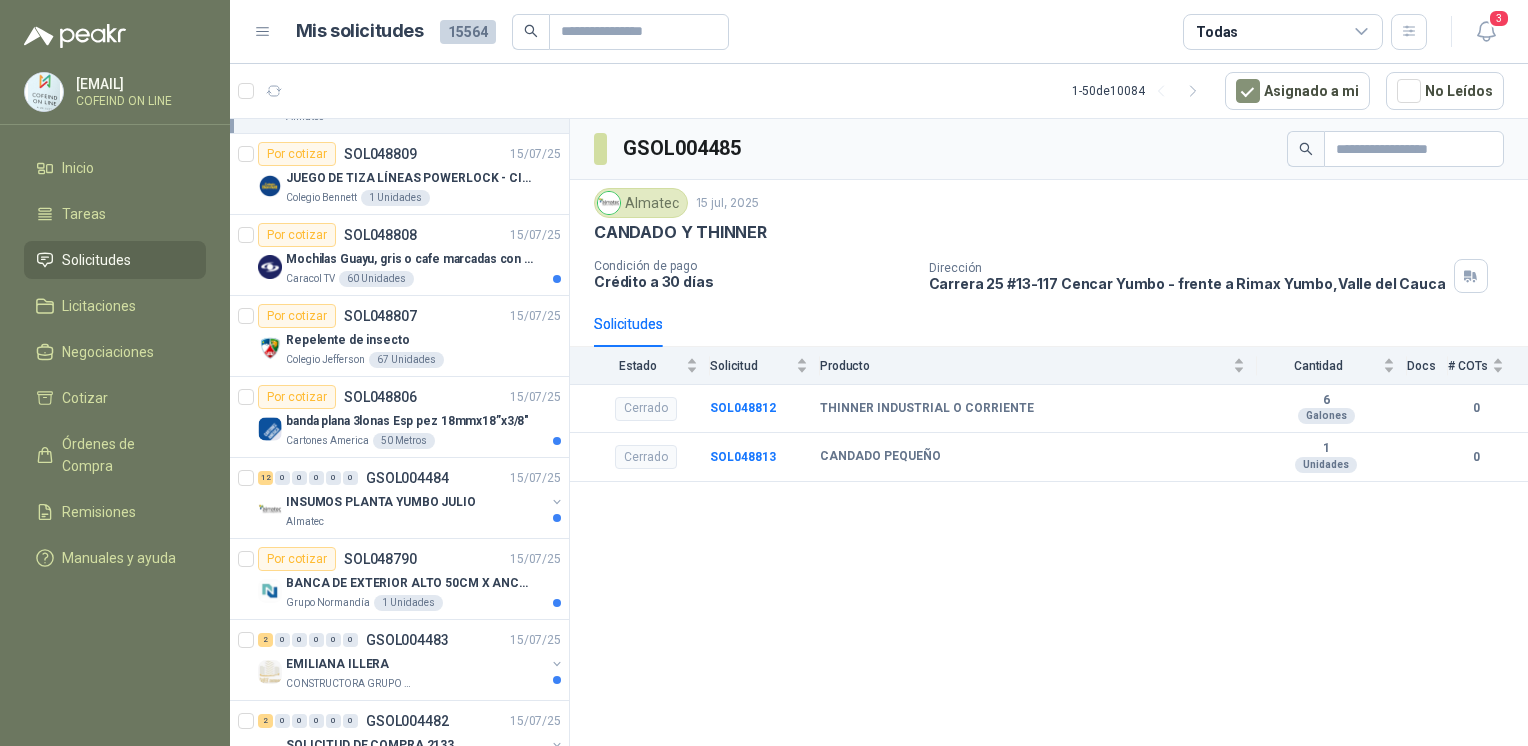 scroll, scrollTop: 895, scrollLeft: 0, axis: vertical 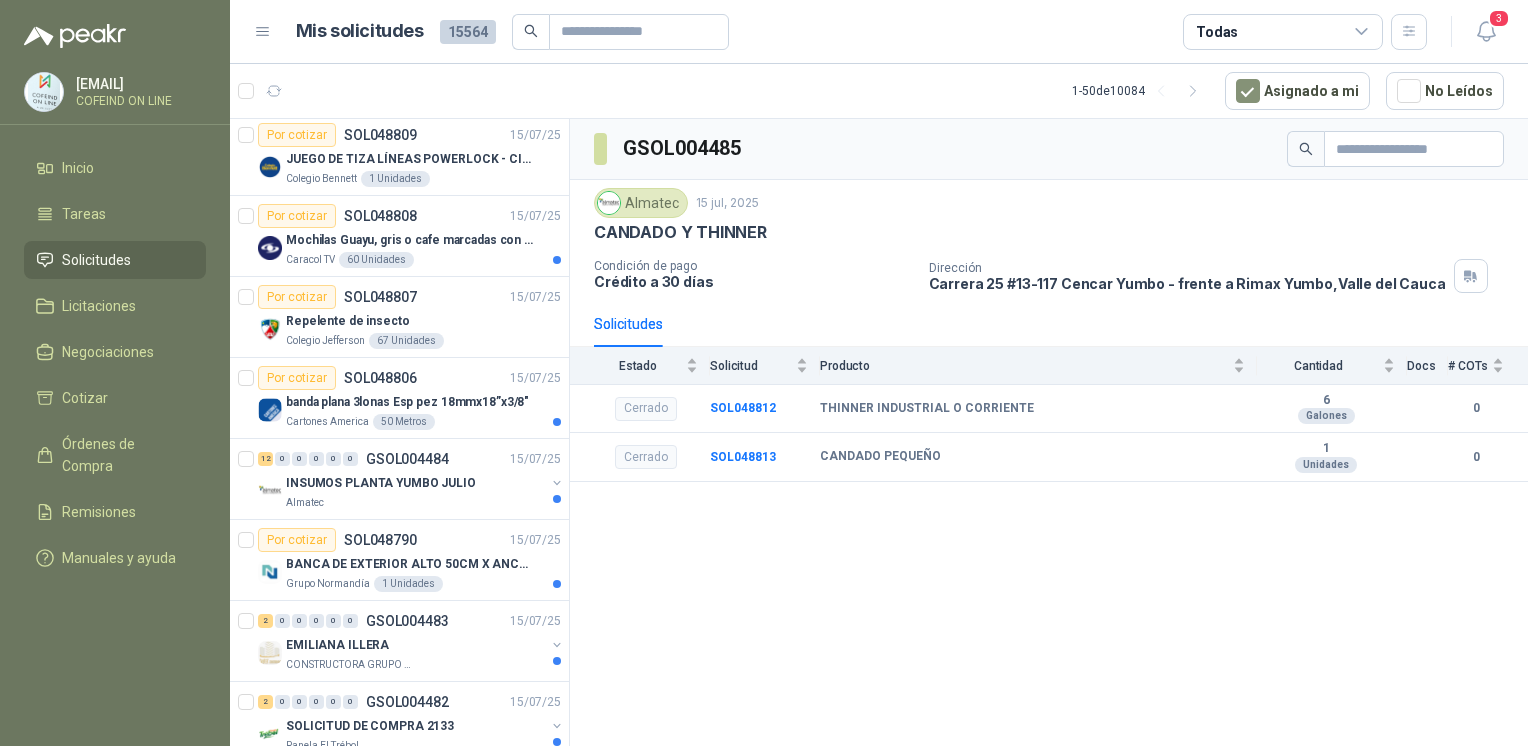 click on "banda plana 3lonas Esp pez 18mmx18”x3/8"" at bounding box center [407, 402] 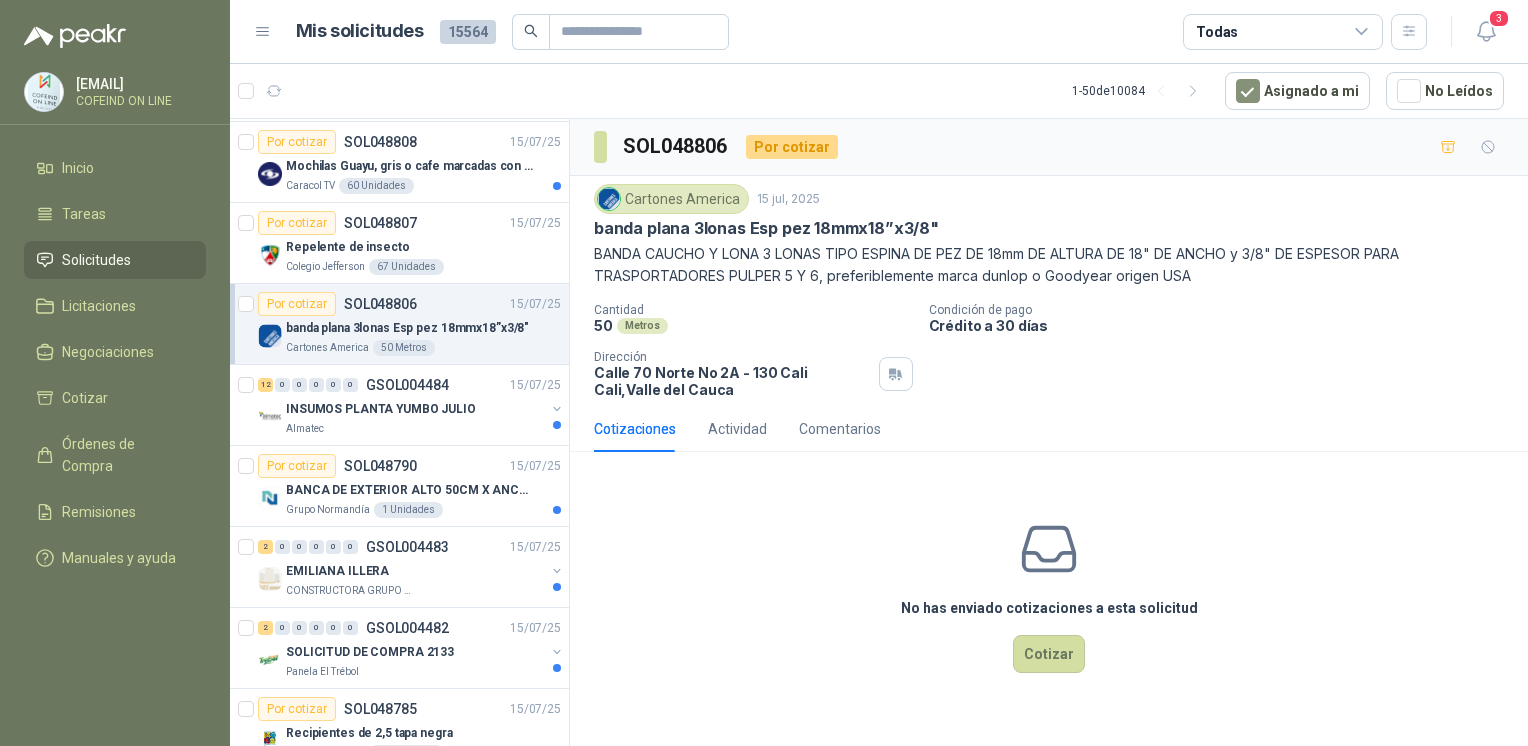 scroll, scrollTop: 1000, scrollLeft: 0, axis: vertical 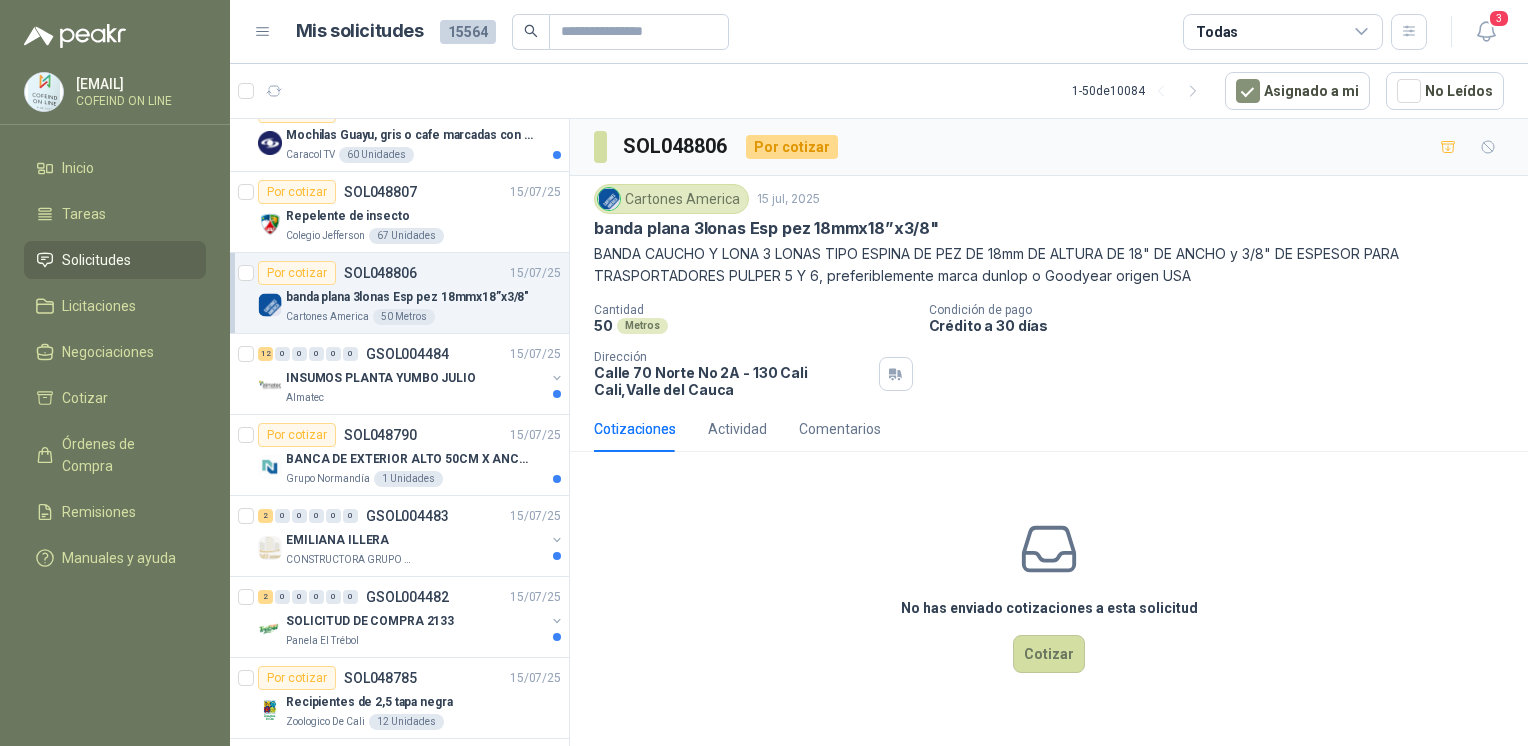 click on "BANCA DE EXTERIOR ALTO 50CM X ANCHO 100CM FONDO 45CM" at bounding box center [423, 459] 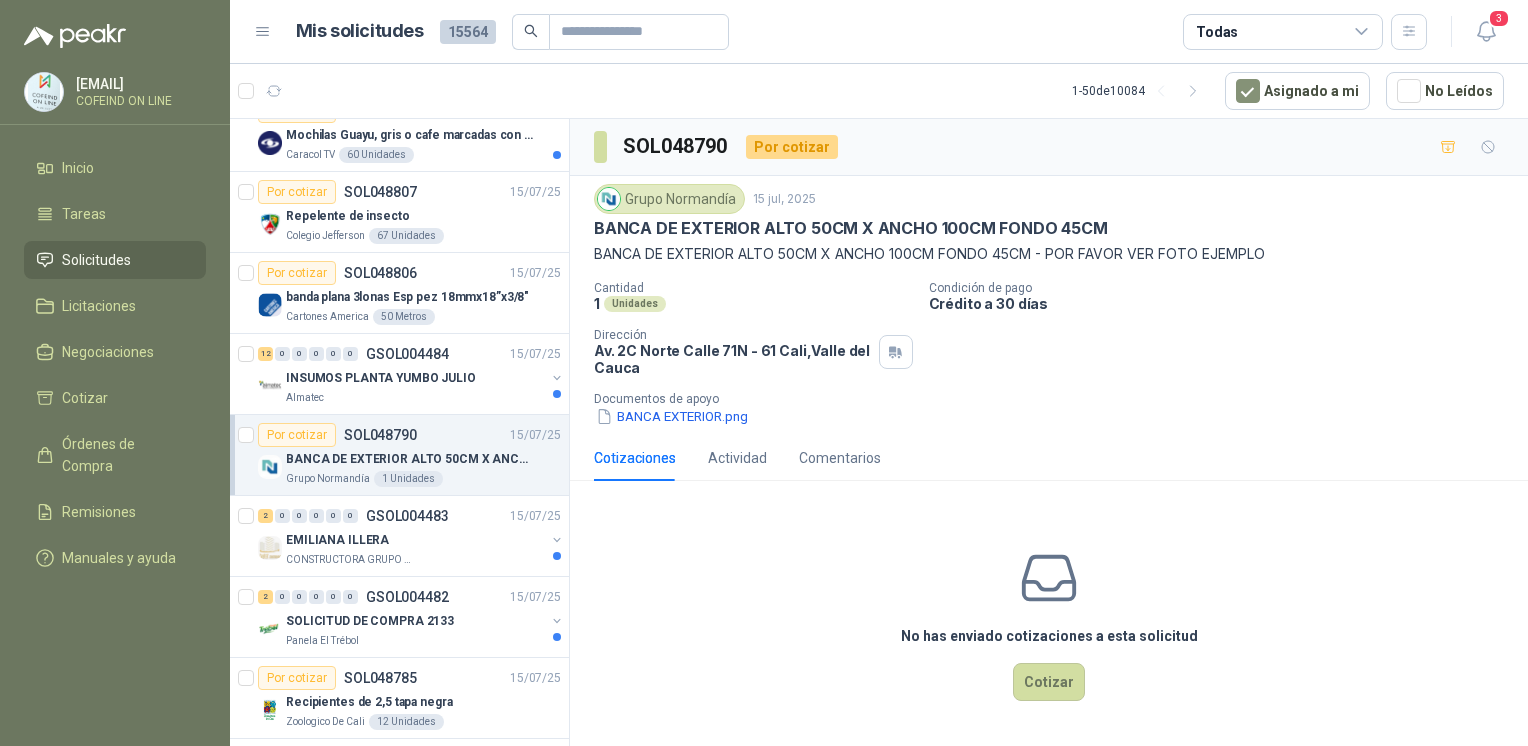 click on "BANCA EXTERIOR.png" at bounding box center (672, 416) 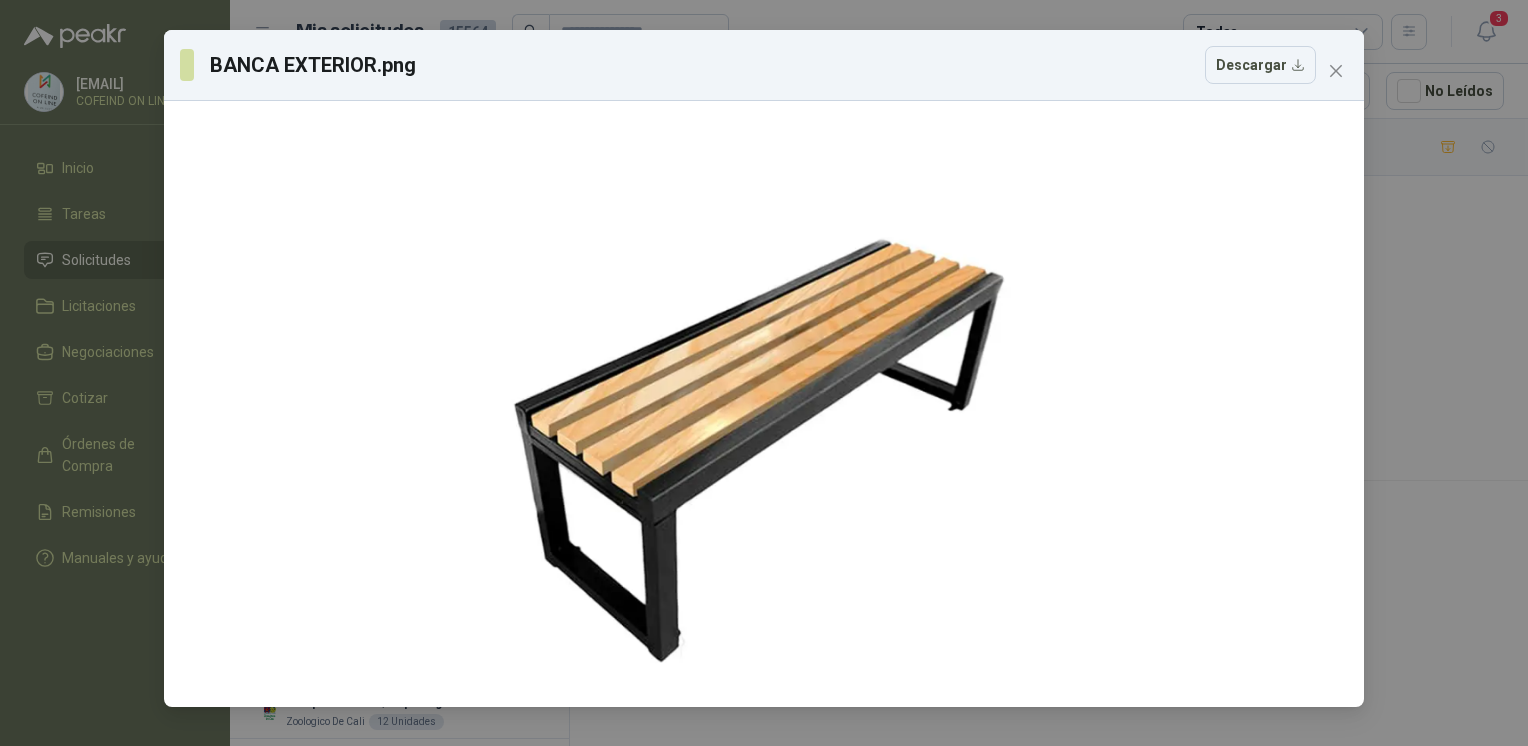 click on "BANCA EXTERIOR.png   Descargar" at bounding box center (764, 373) 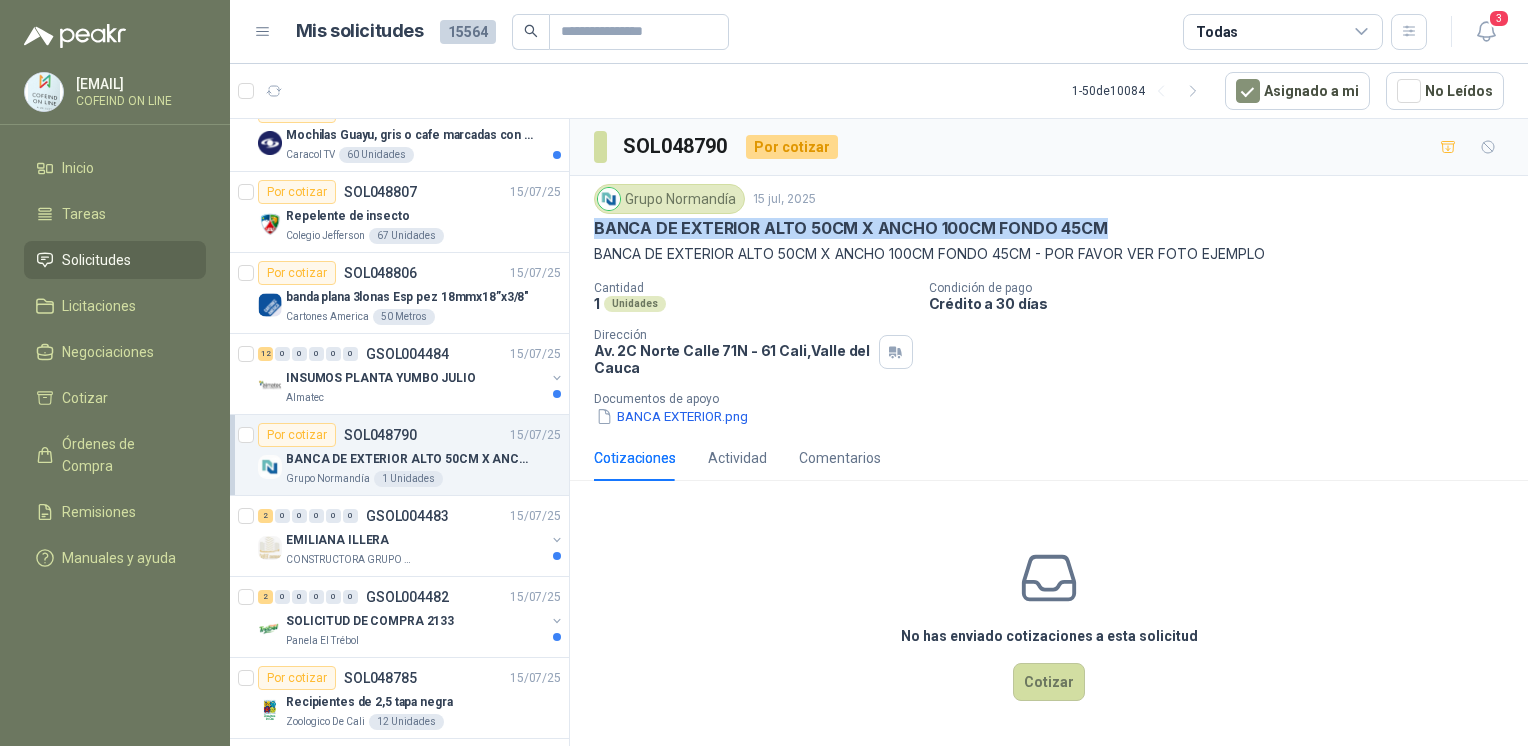 drag, startPoint x: 593, startPoint y: 230, endPoint x: 1204, endPoint y: 230, distance: 611 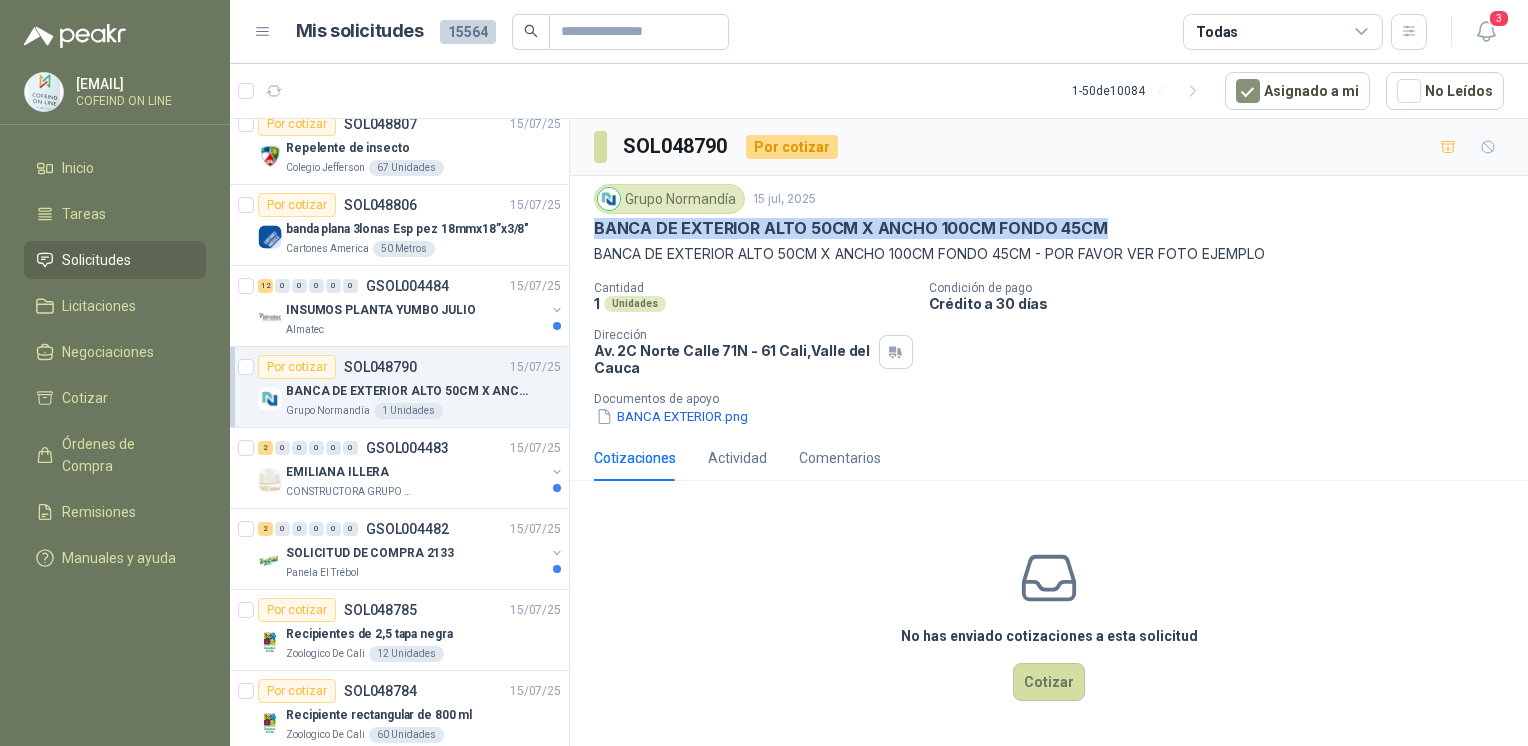 scroll, scrollTop: 1083, scrollLeft: 0, axis: vertical 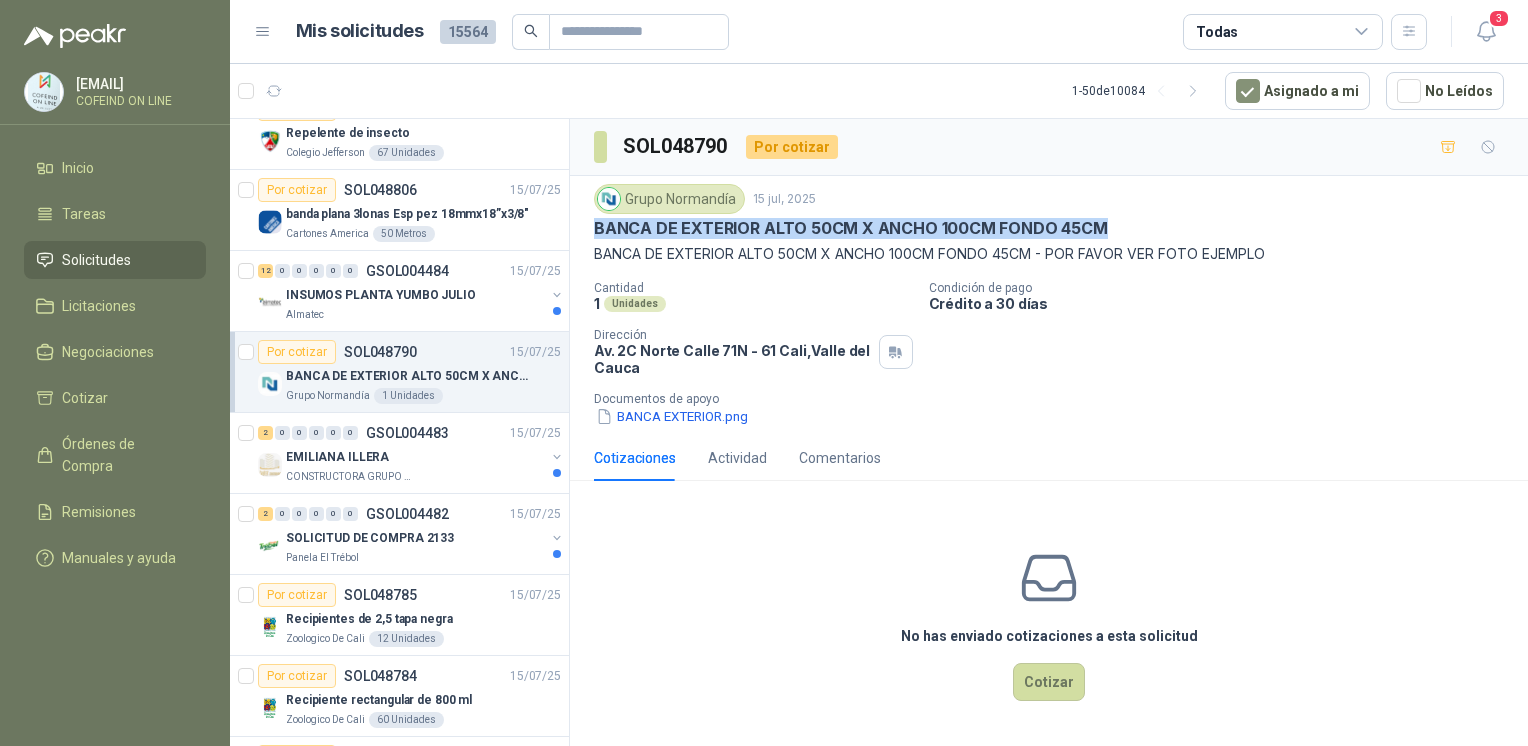click on "CONSTRUCTORA GRUPO FIP" at bounding box center (415, 477) 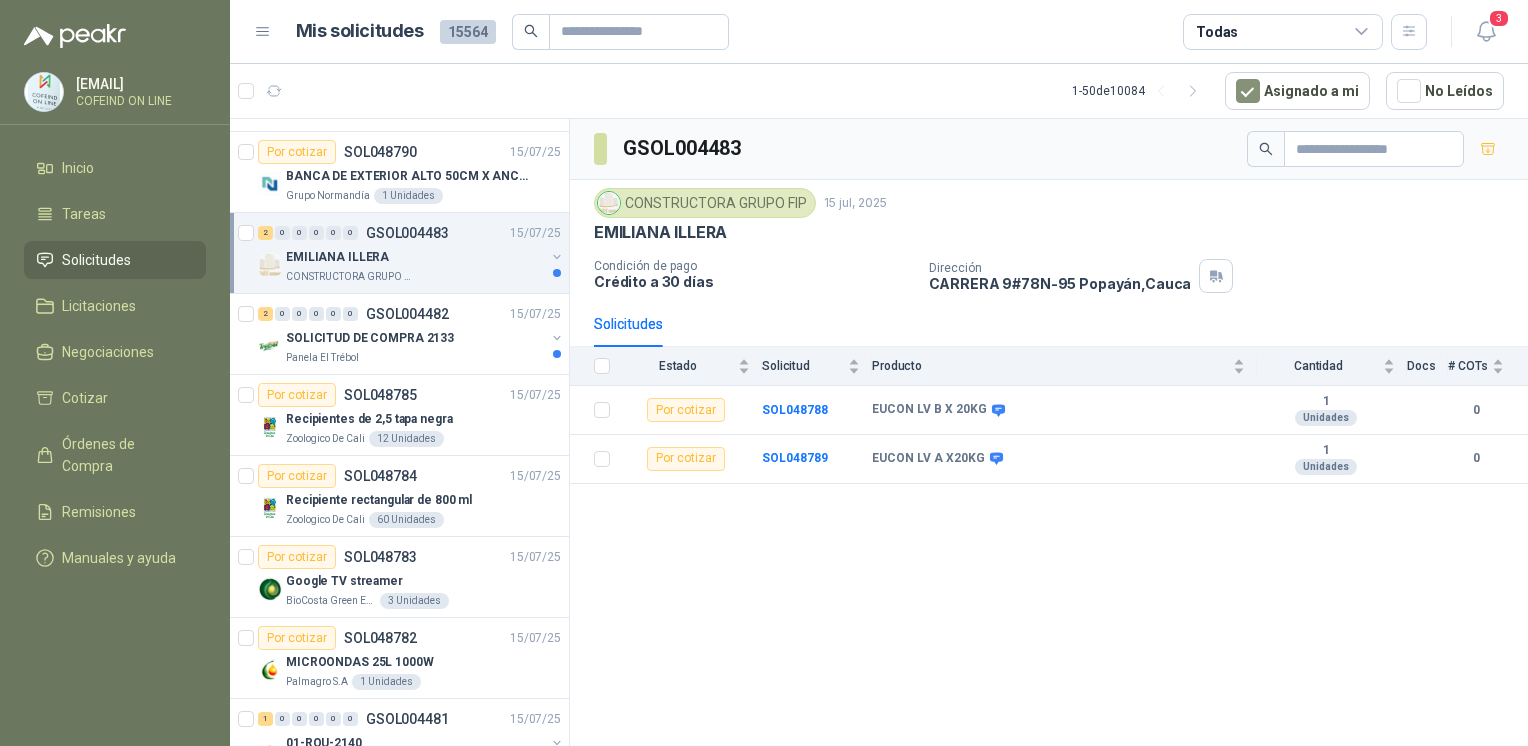 scroll, scrollTop: 1305, scrollLeft: 0, axis: vertical 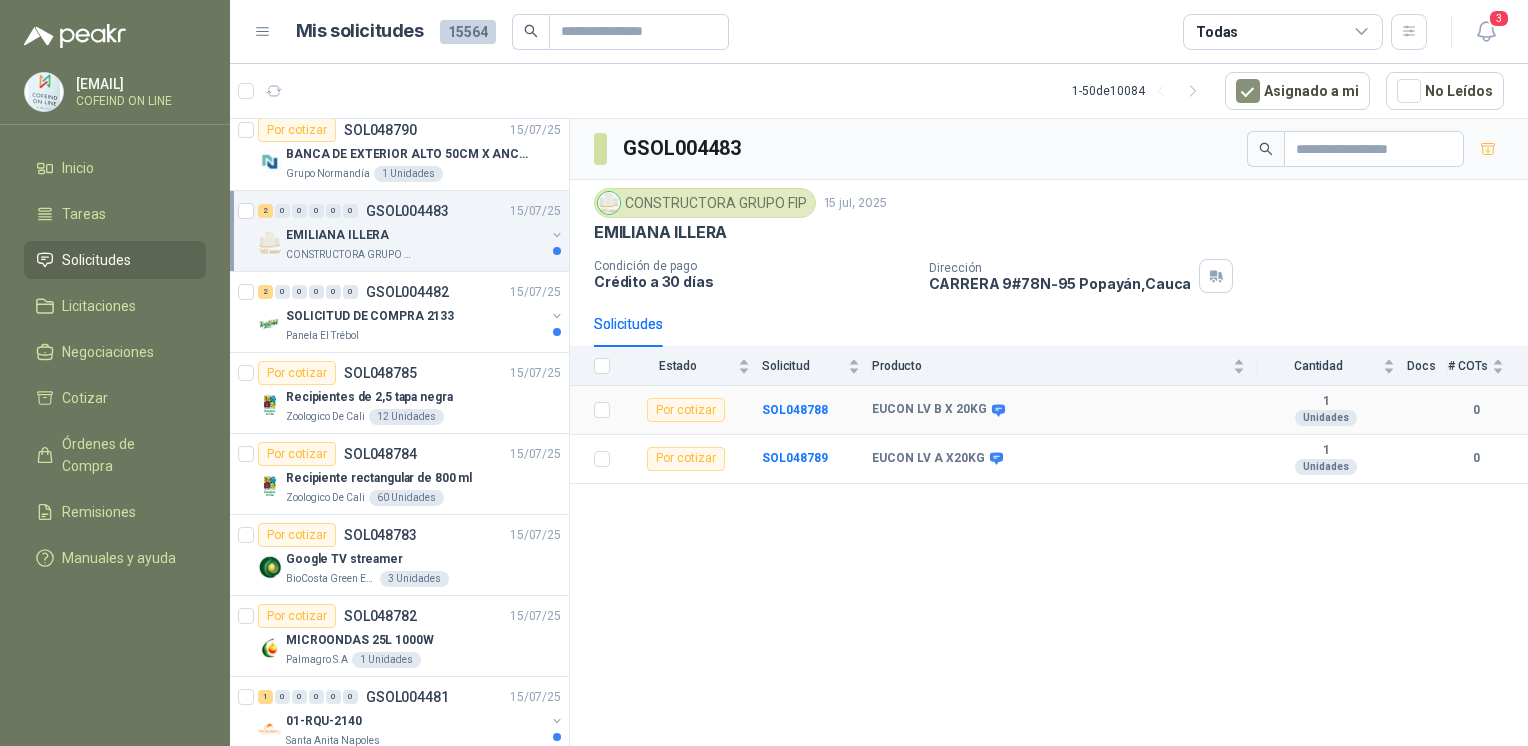 click on "SOL048788" at bounding box center (795, 410) 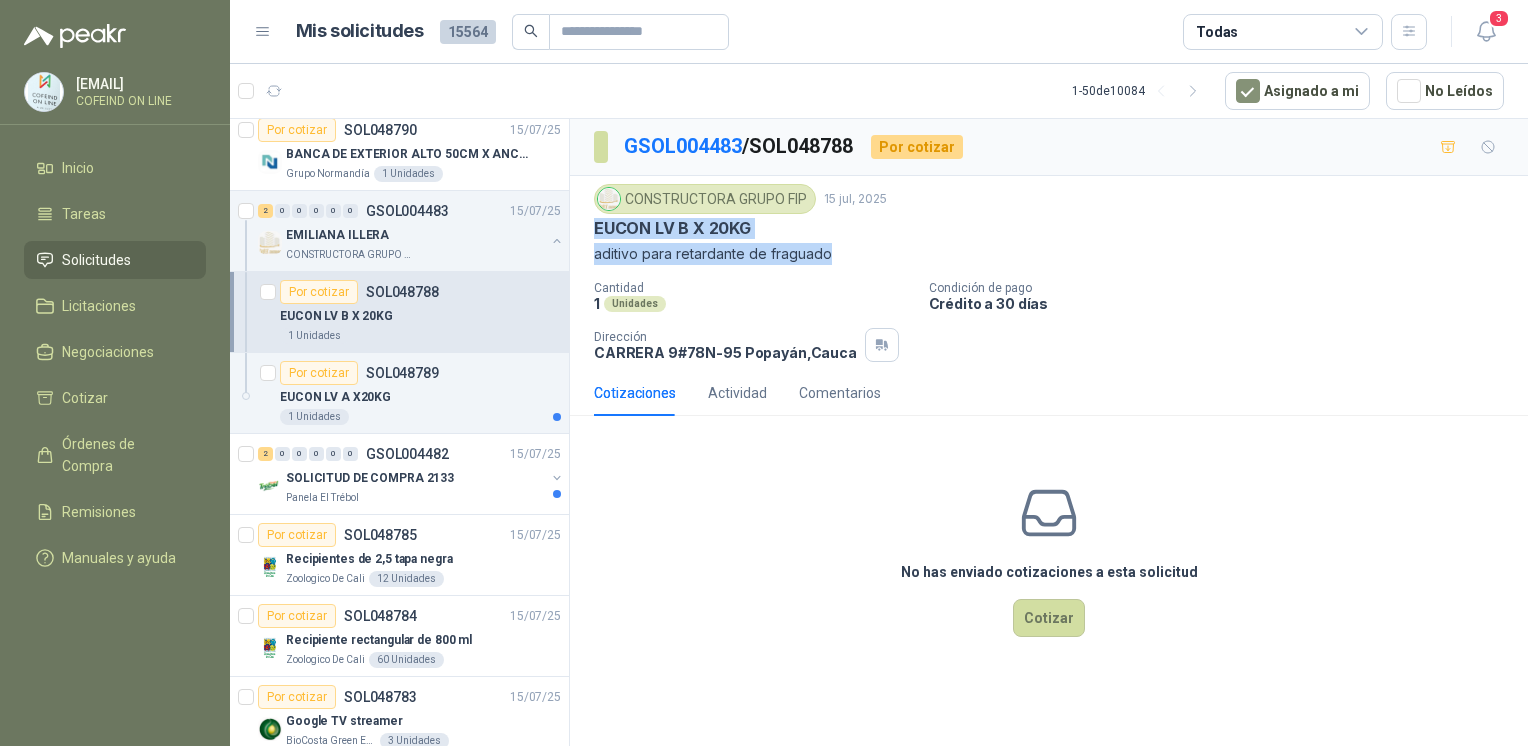 drag, startPoint x: 835, startPoint y: 255, endPoint x: 588, endPoint y: 228, distance: 248.47133 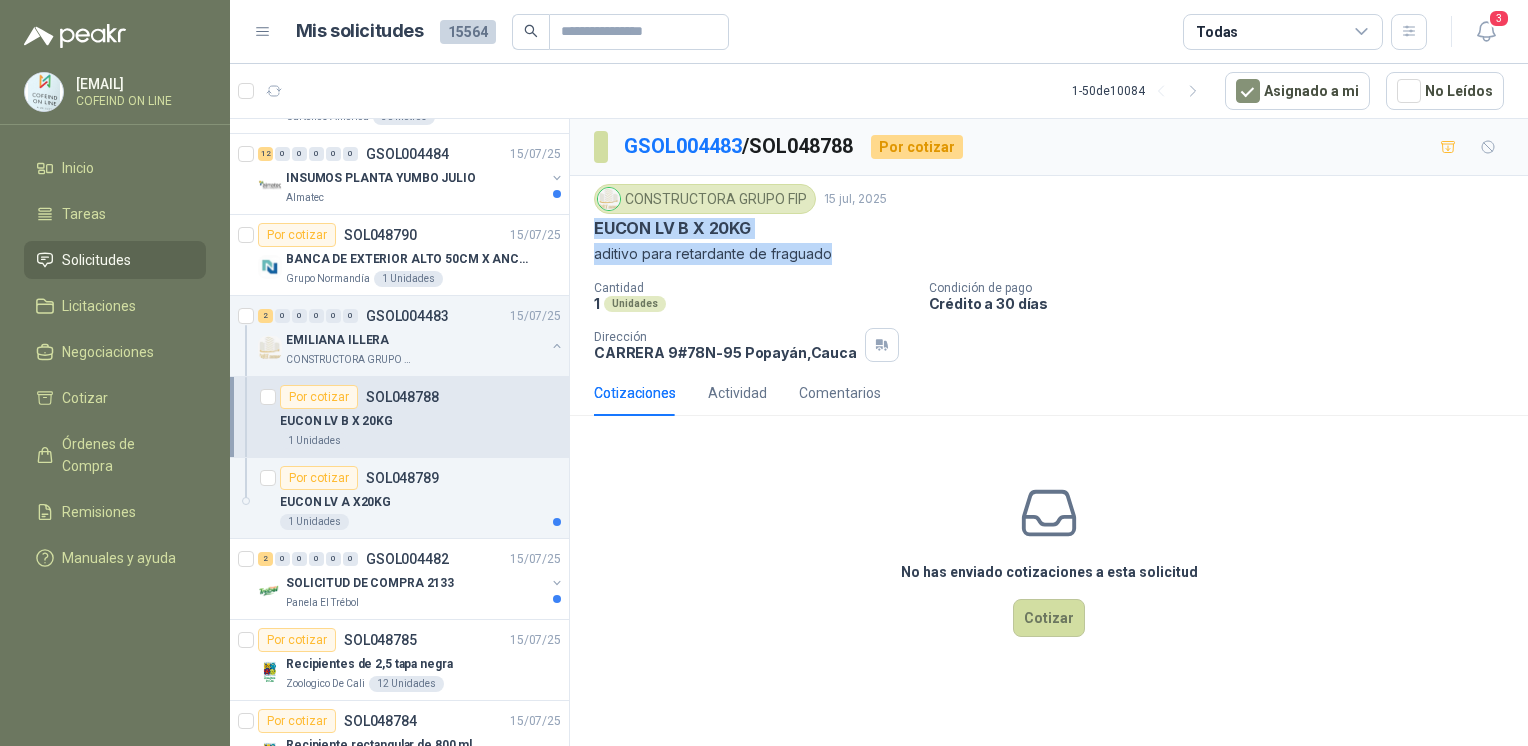 scroll, scrollTop: 1176, scrollLeft: 0, axis: vertical 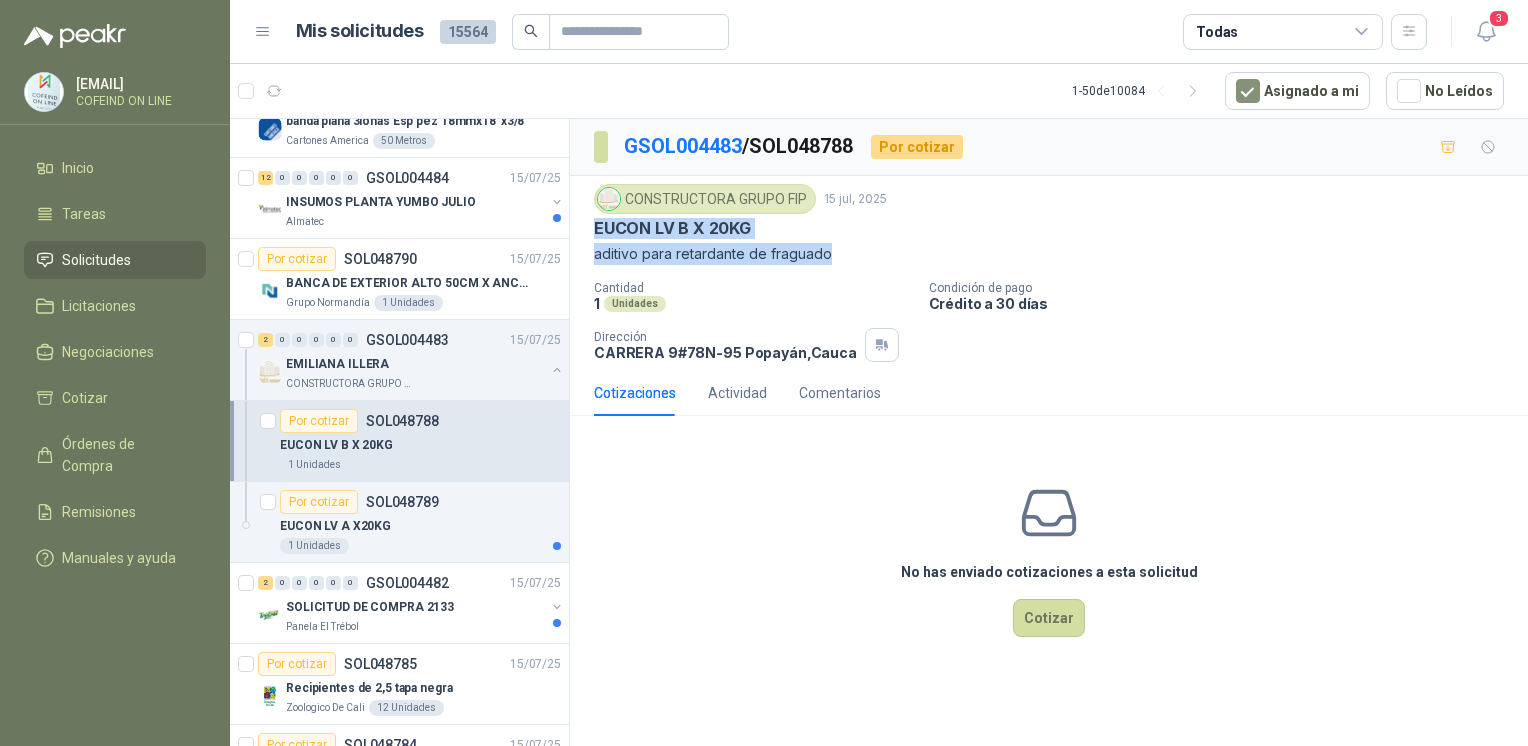click on "EUCON LV A X20KG" at bounding box center [420, 526] 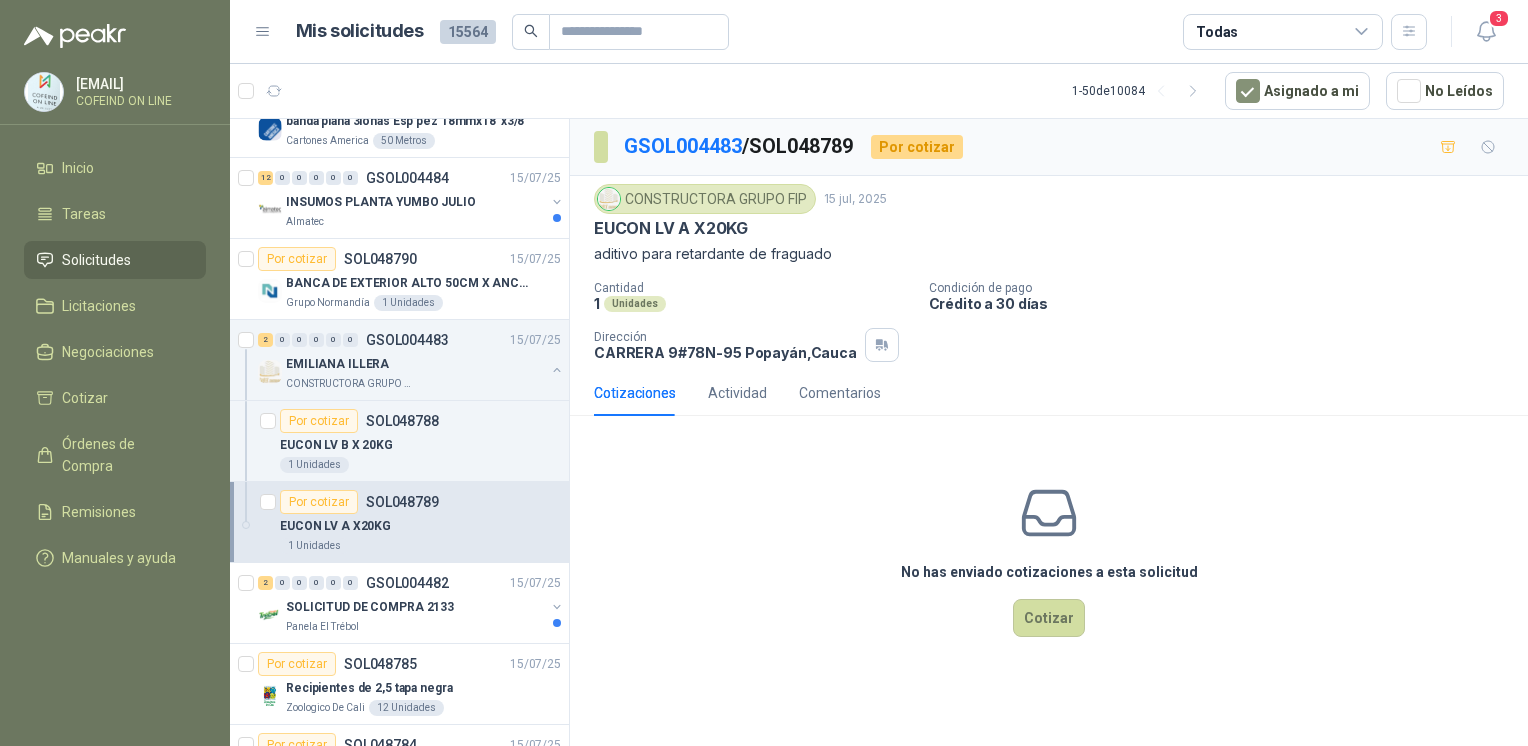 click on "Cotizar" at bounding box center (1049, 618) 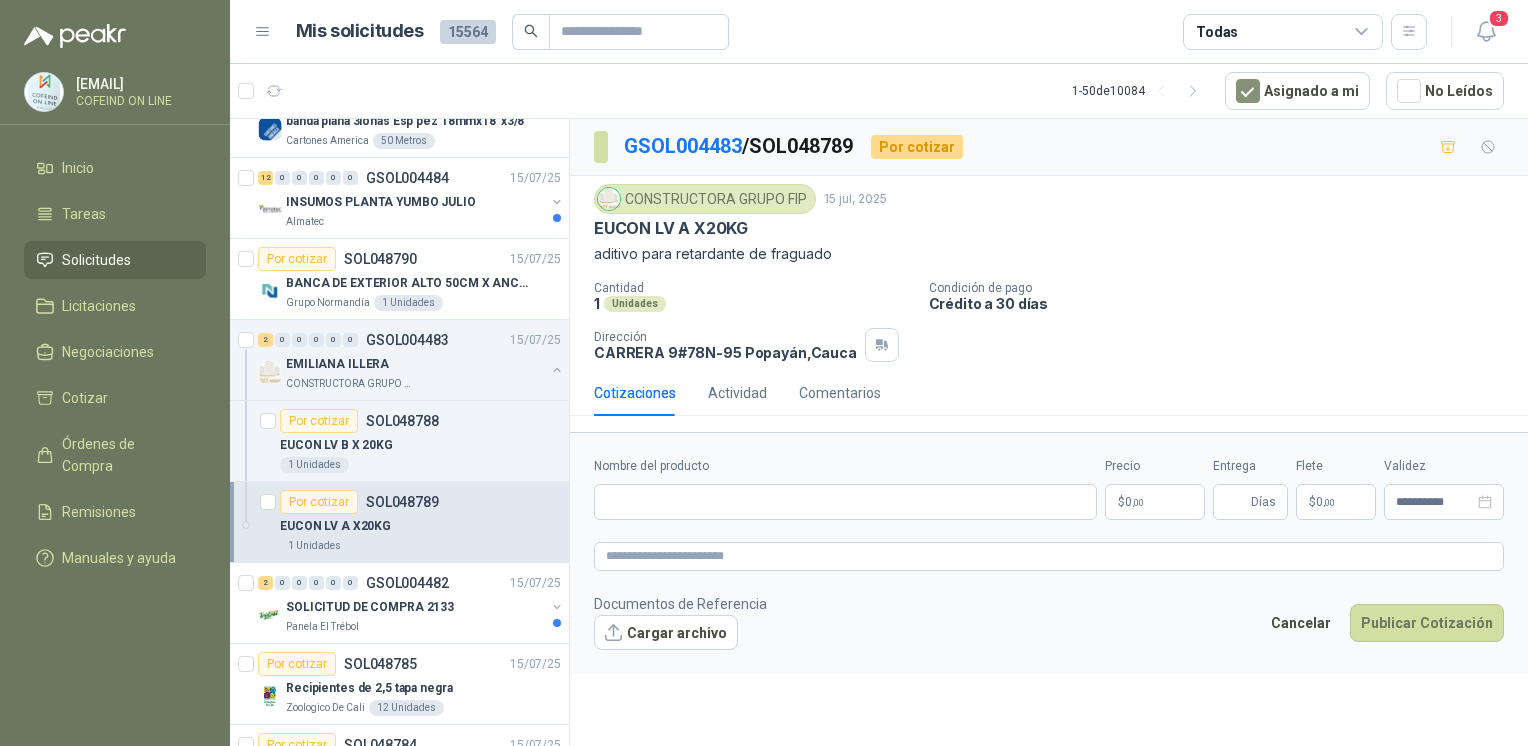 click on "EUCON LV B X 20KG" at bounding box center [420, 445] 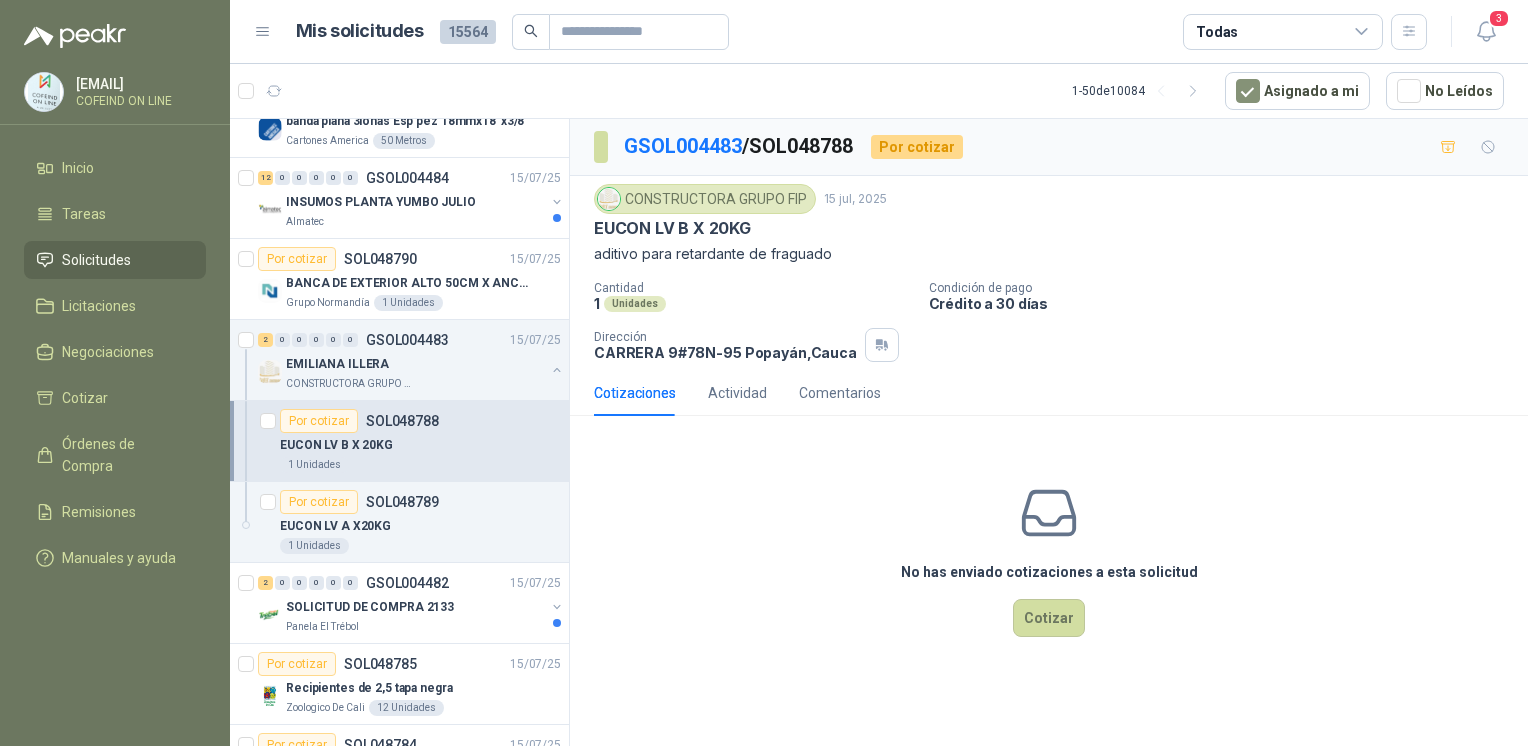 click on "Cotizar" at bounding box center (1049, 618) 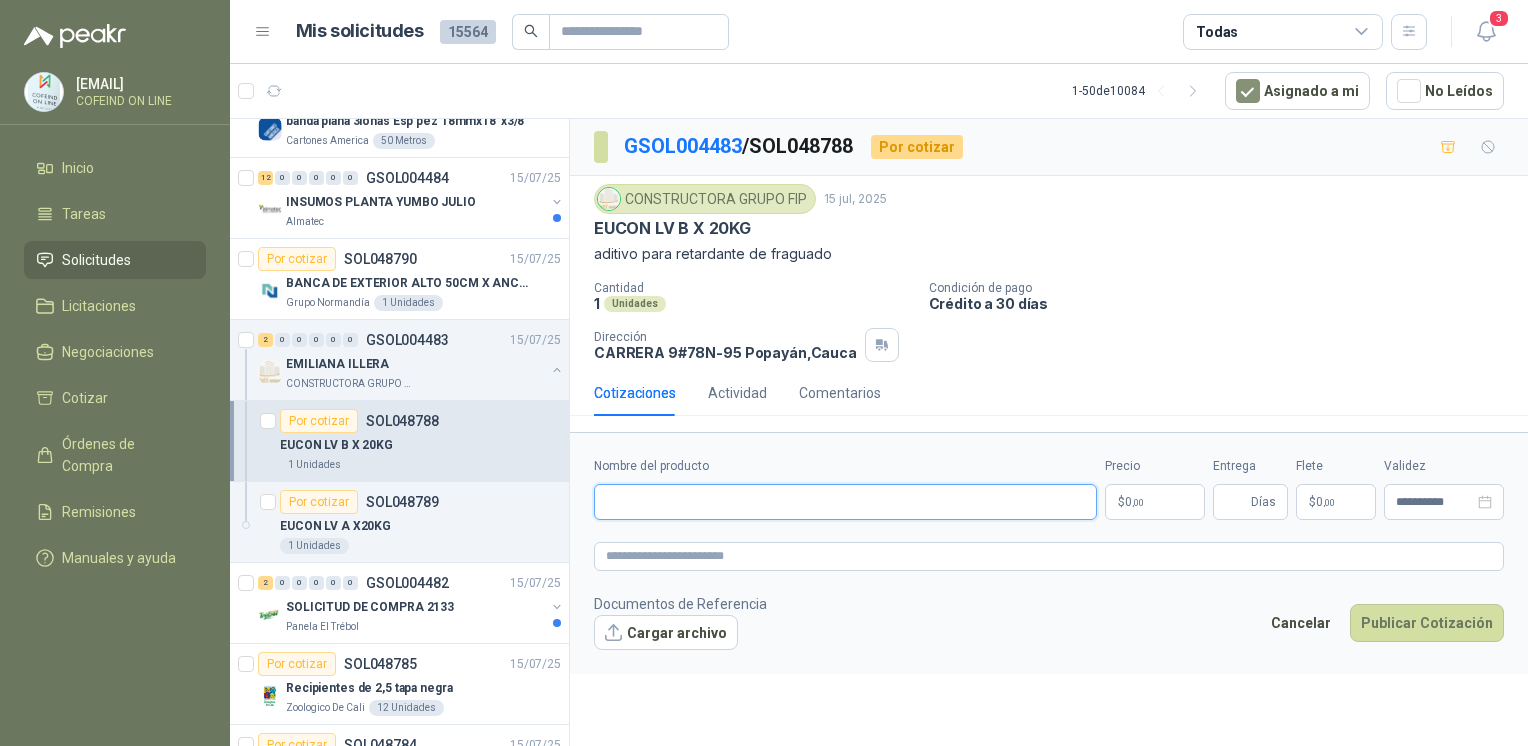 click on "Nombre del producto" at bounding box center [845, 502] 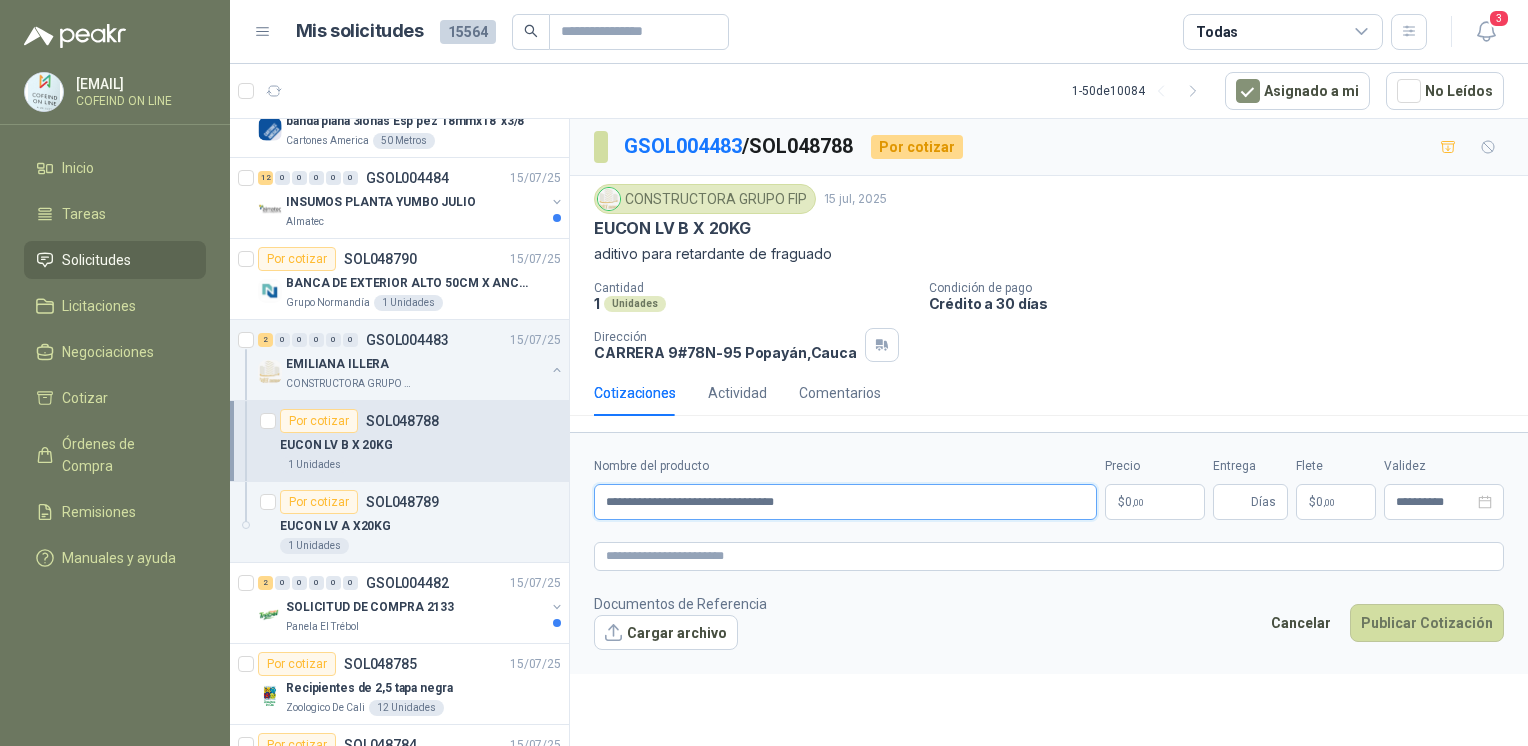 type on "**********" 